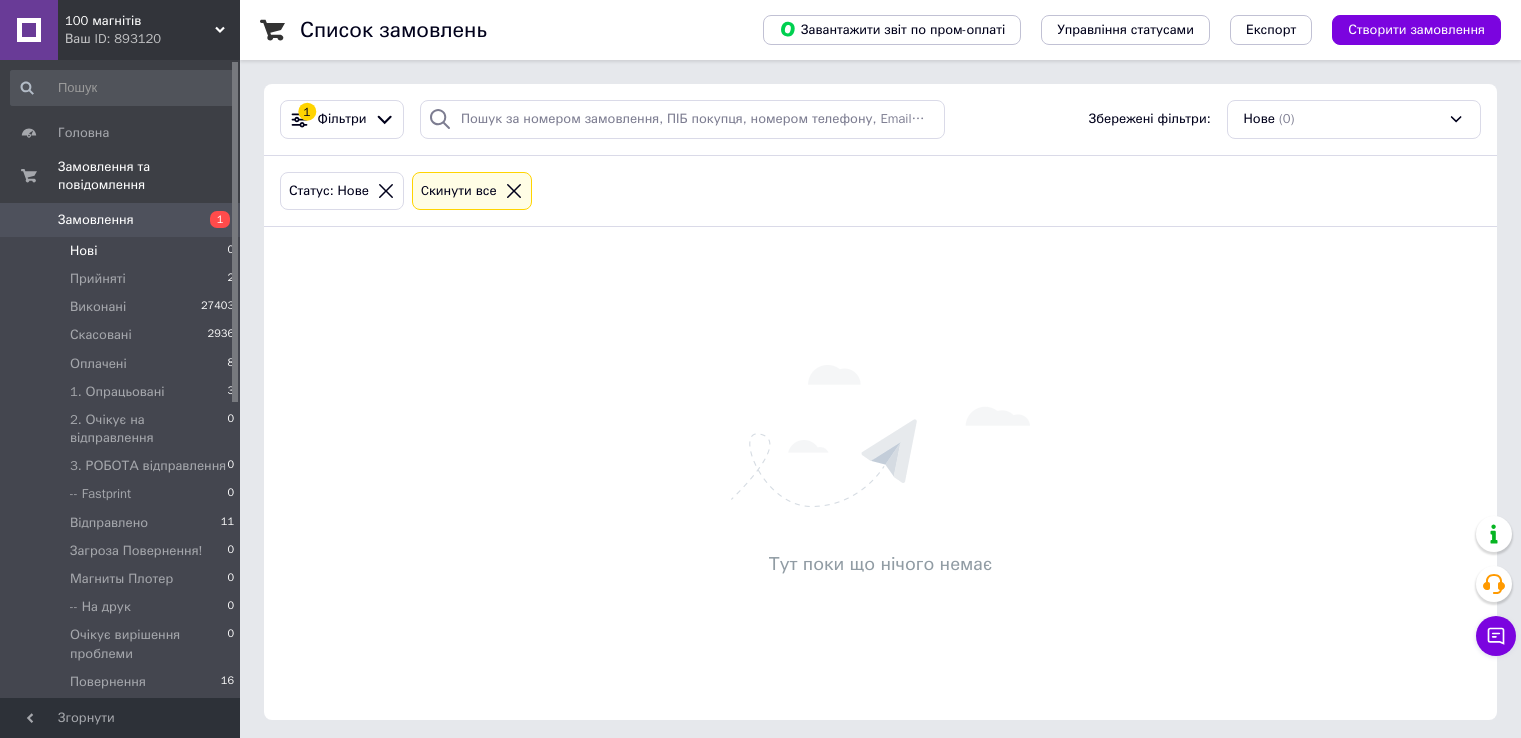 scroll, scrollTop: 0, scrollLeft: 0, axis: both 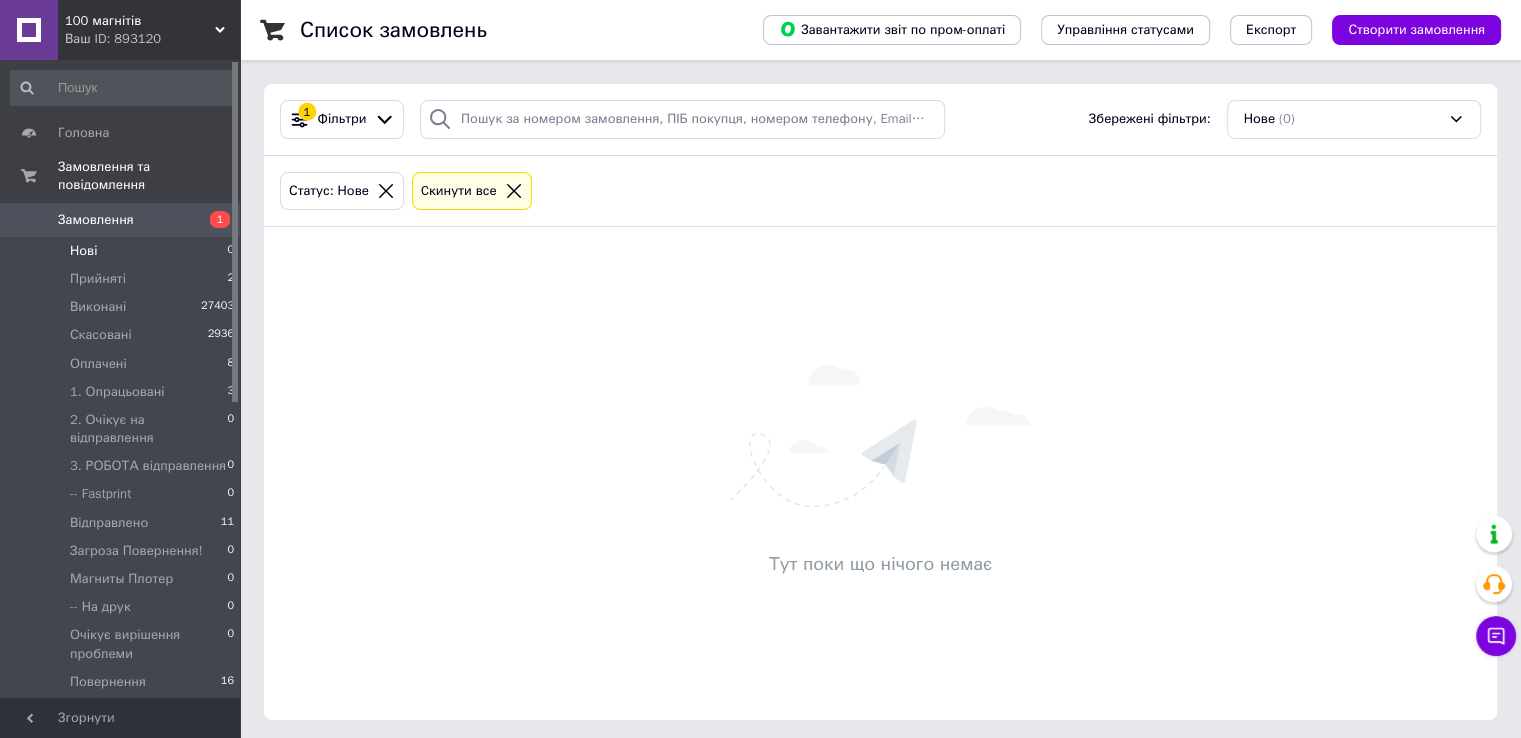 click on "Нові 0" at bounding box center (123, 251) 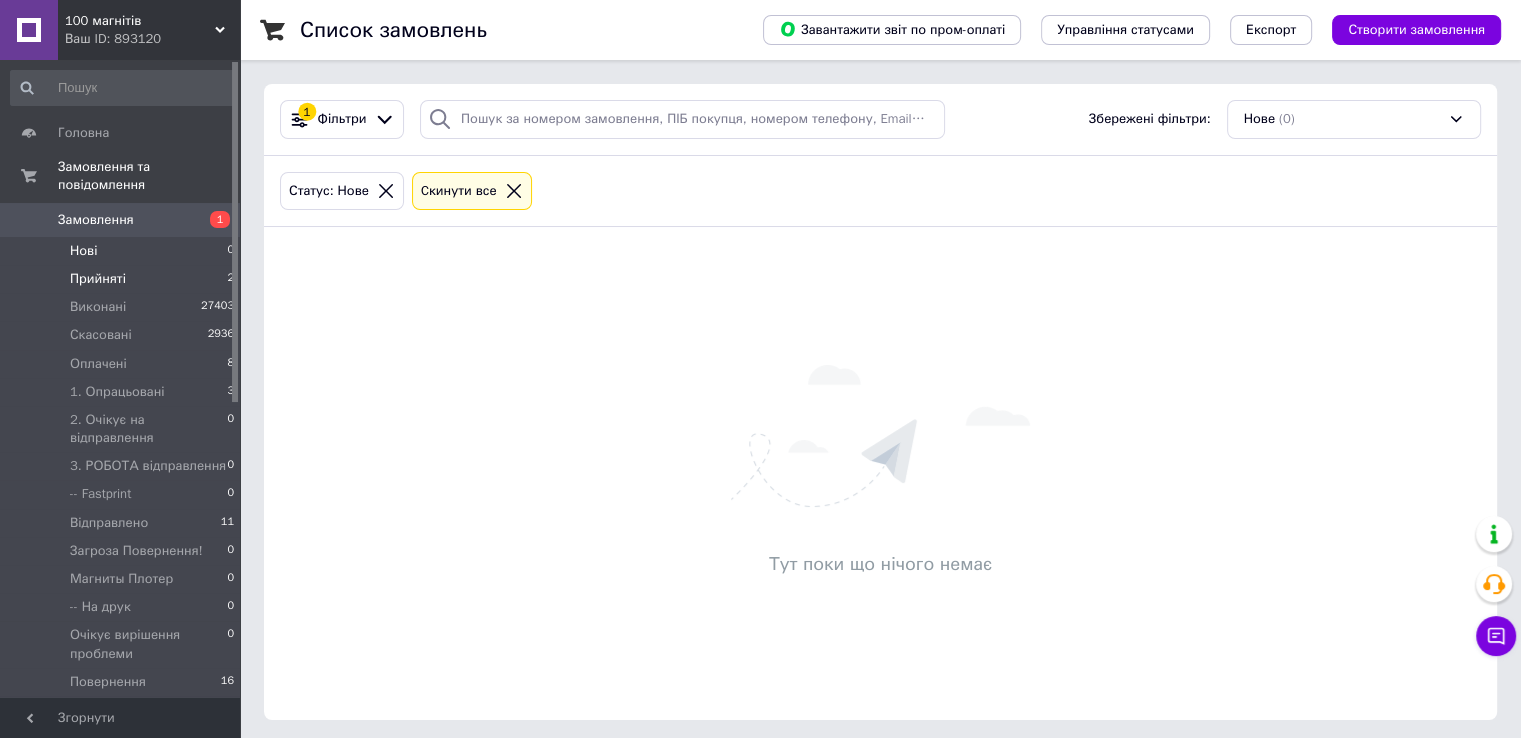click on "Прийняті 2" at bounding box center (123, 279) 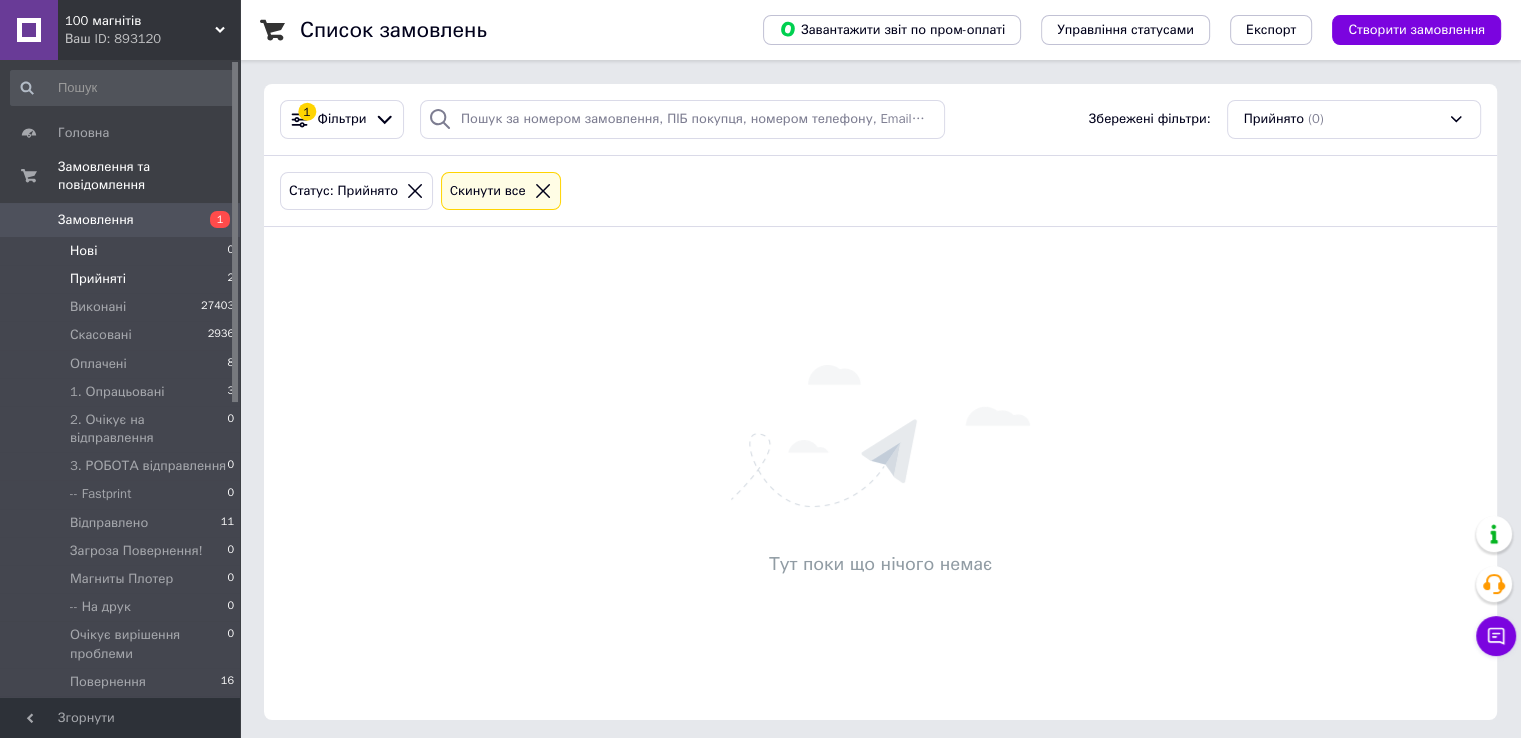 click on "Нові 0" at bounding box center (123, 251) 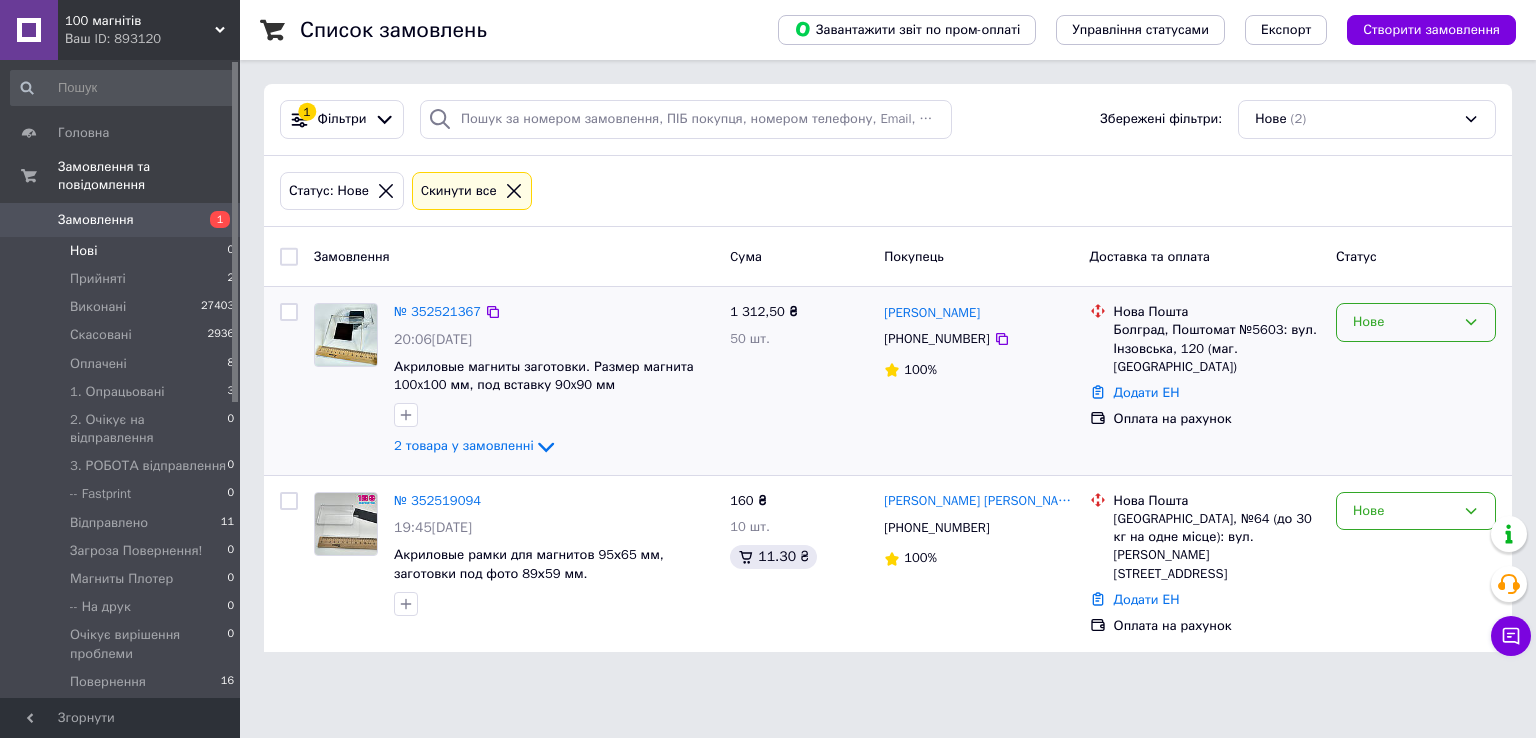 click on "Нове" at bounding box center (1404, 322) 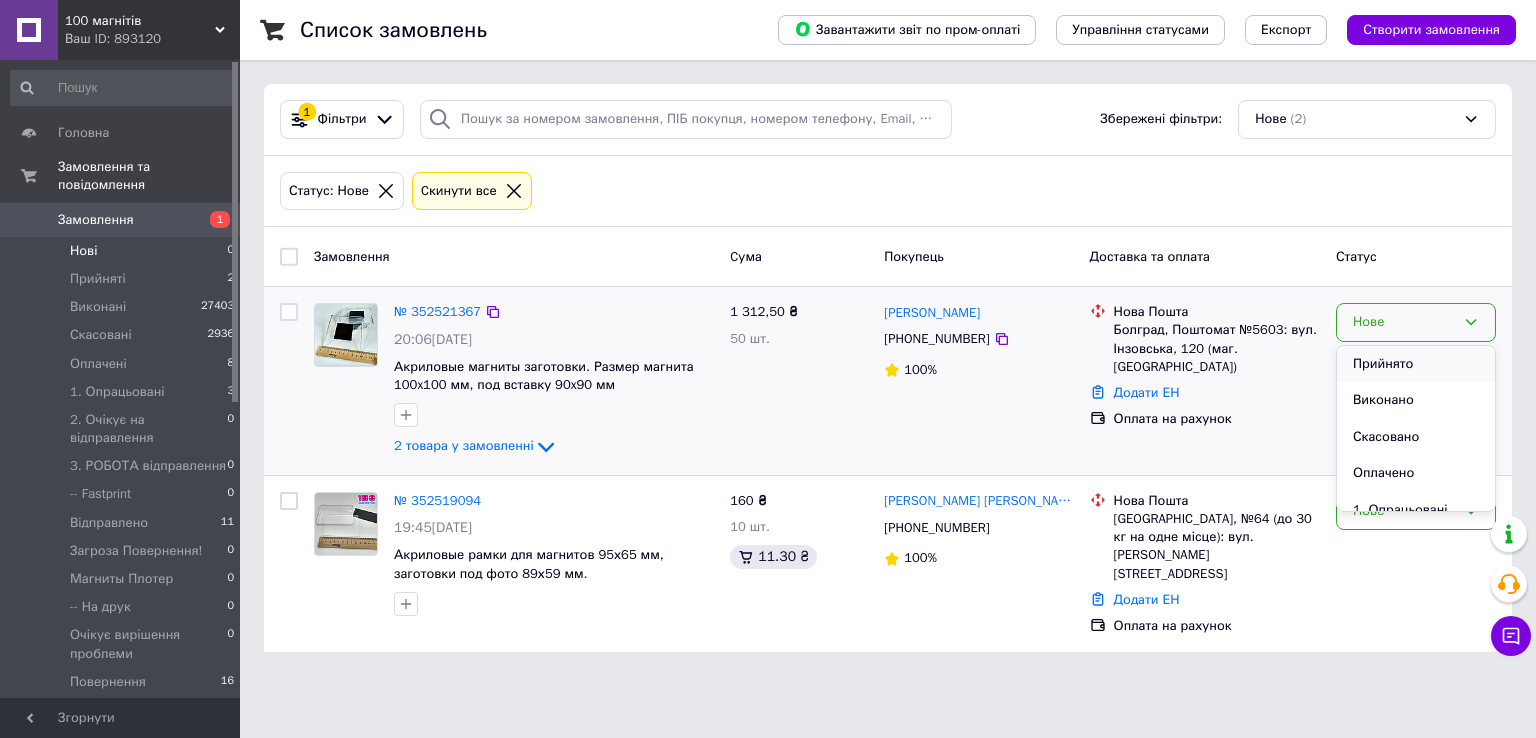 click on "Прийнято" at bounding box center (1416, 364) 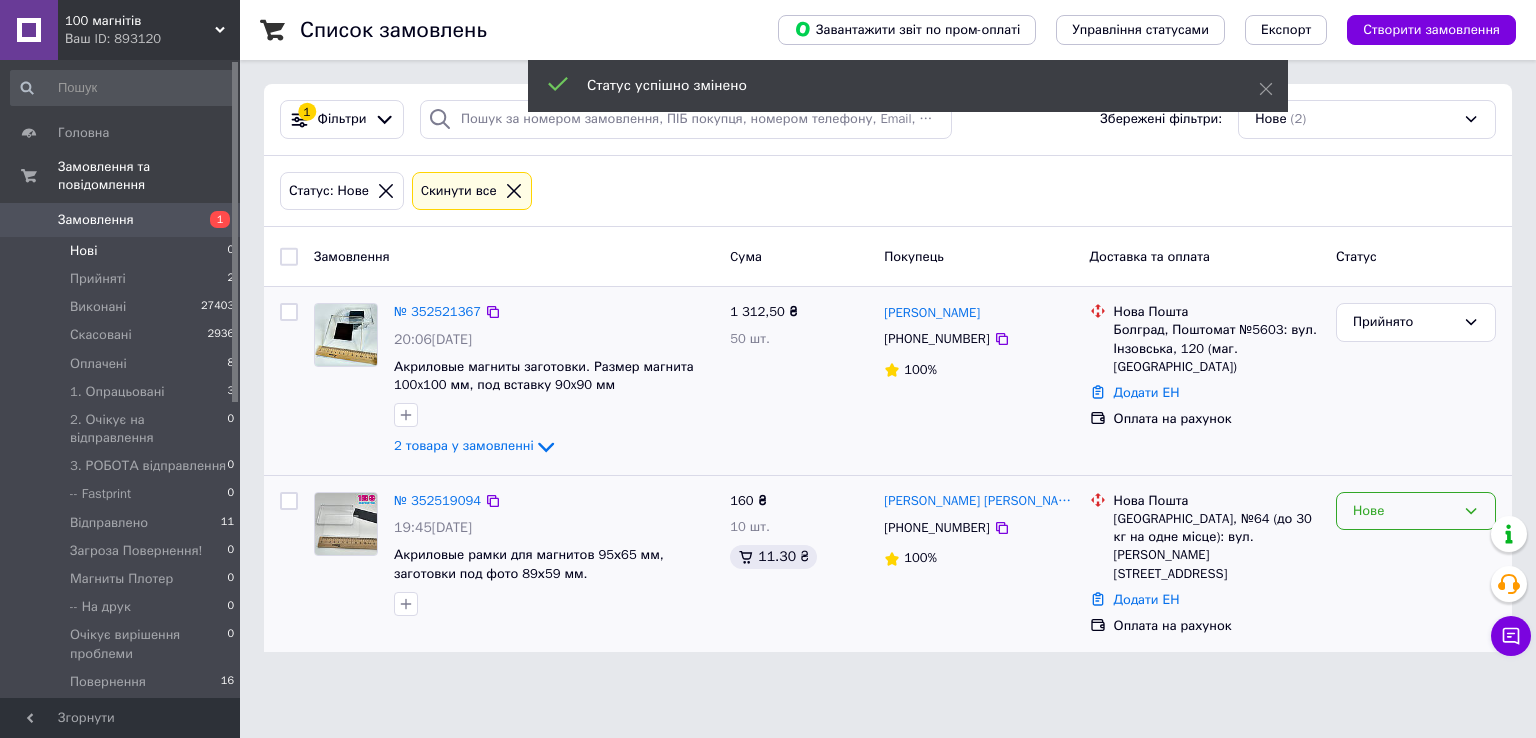 click on "Нове" at bounding box center [1404, 511] 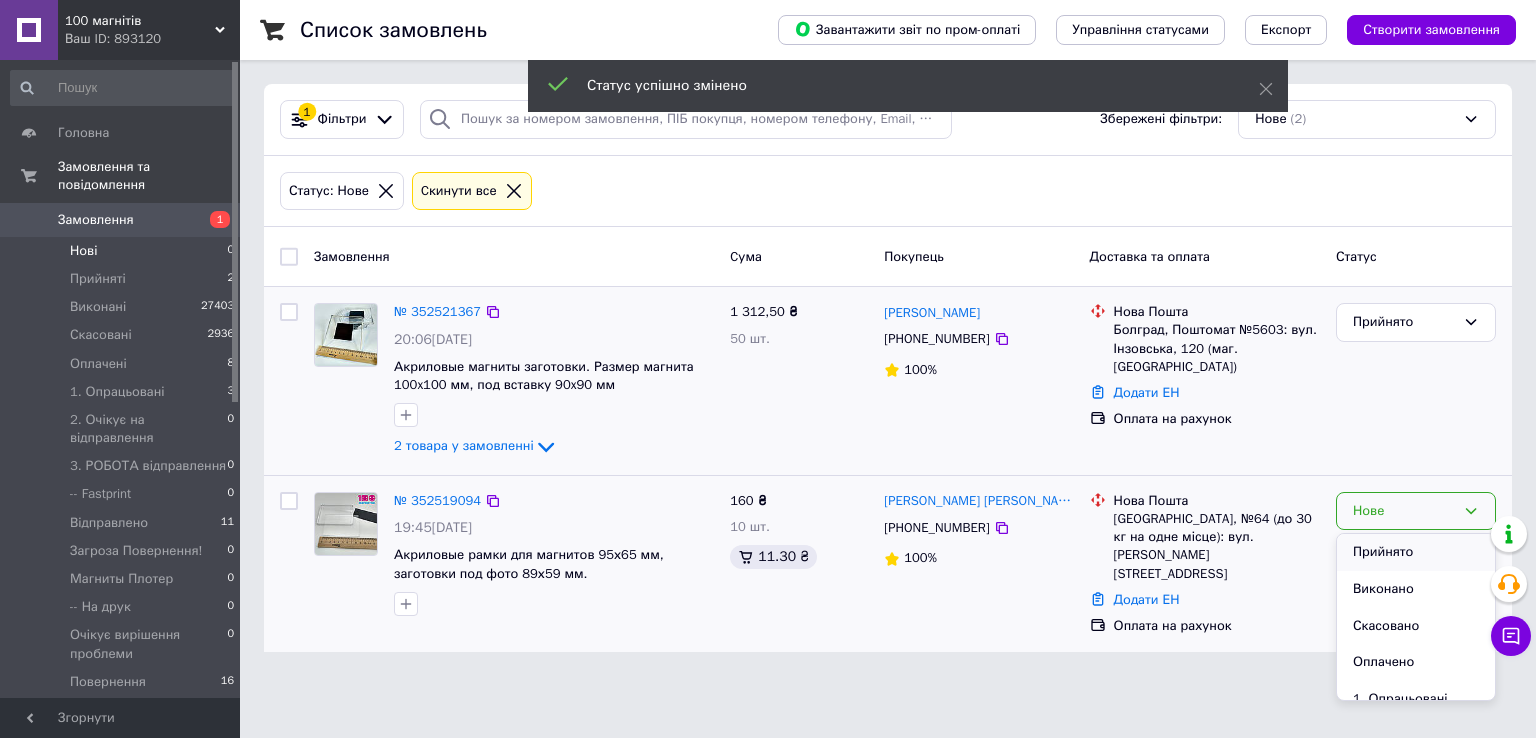 click on "Прийнято" at bounding box center (1416, 552) 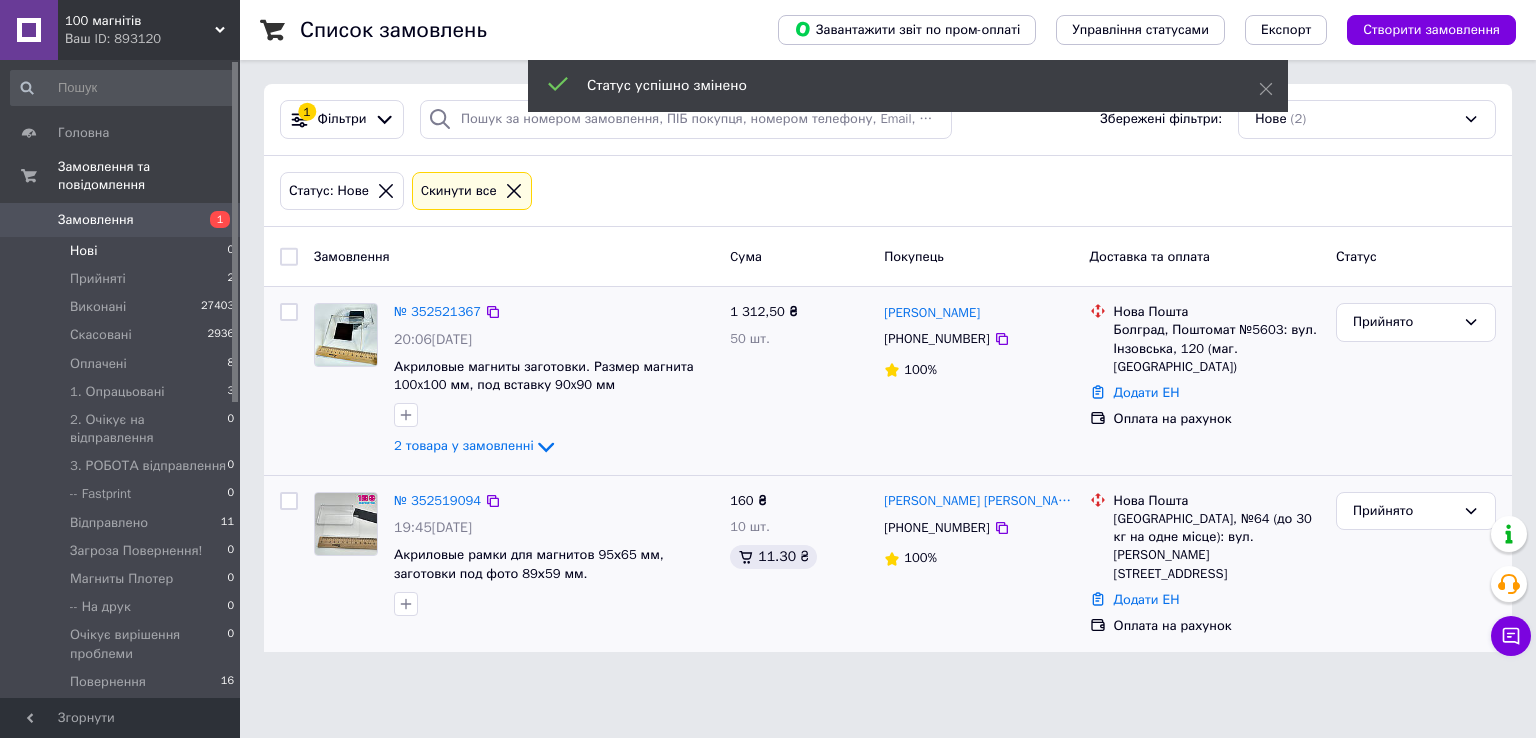 click on "№ 352521367 20:06[DATE] Акриловые магниты заготовки. Размер магнита 100x100 мм, под вставку 90x90 мм 2 товара у замовленні 1 312,50 ₴ 50 шт. [PERSON_NAME] [PHONE_NUMBER] 100% [GEOGRAPHIC_DATA] №5603: вул. Інзовська, 120 (маг. АТБ) Додати ЕН Оплата на рахунок Прийнято" at bounding box center [888, 381] 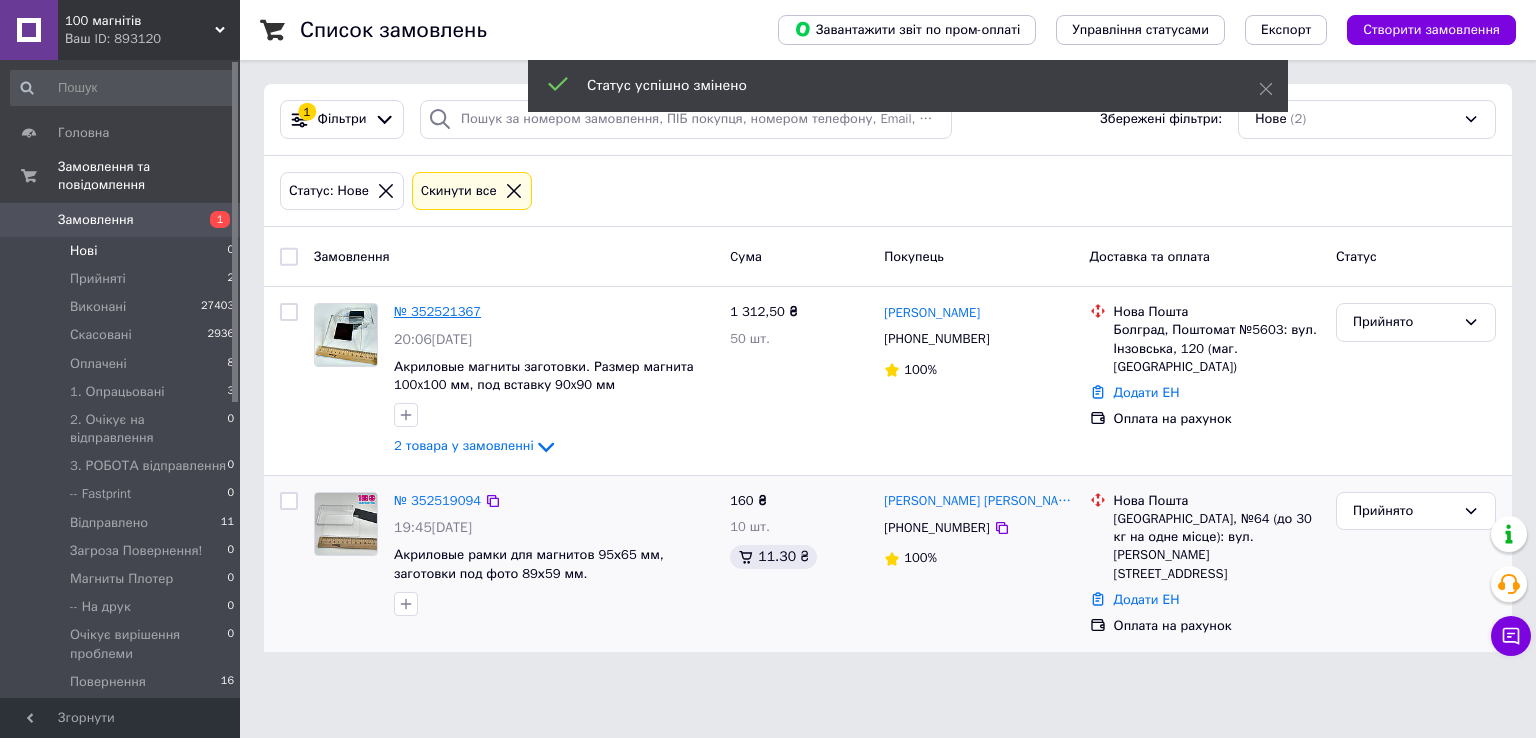 click on "№ 352521367" at bounding box center (437, 311) 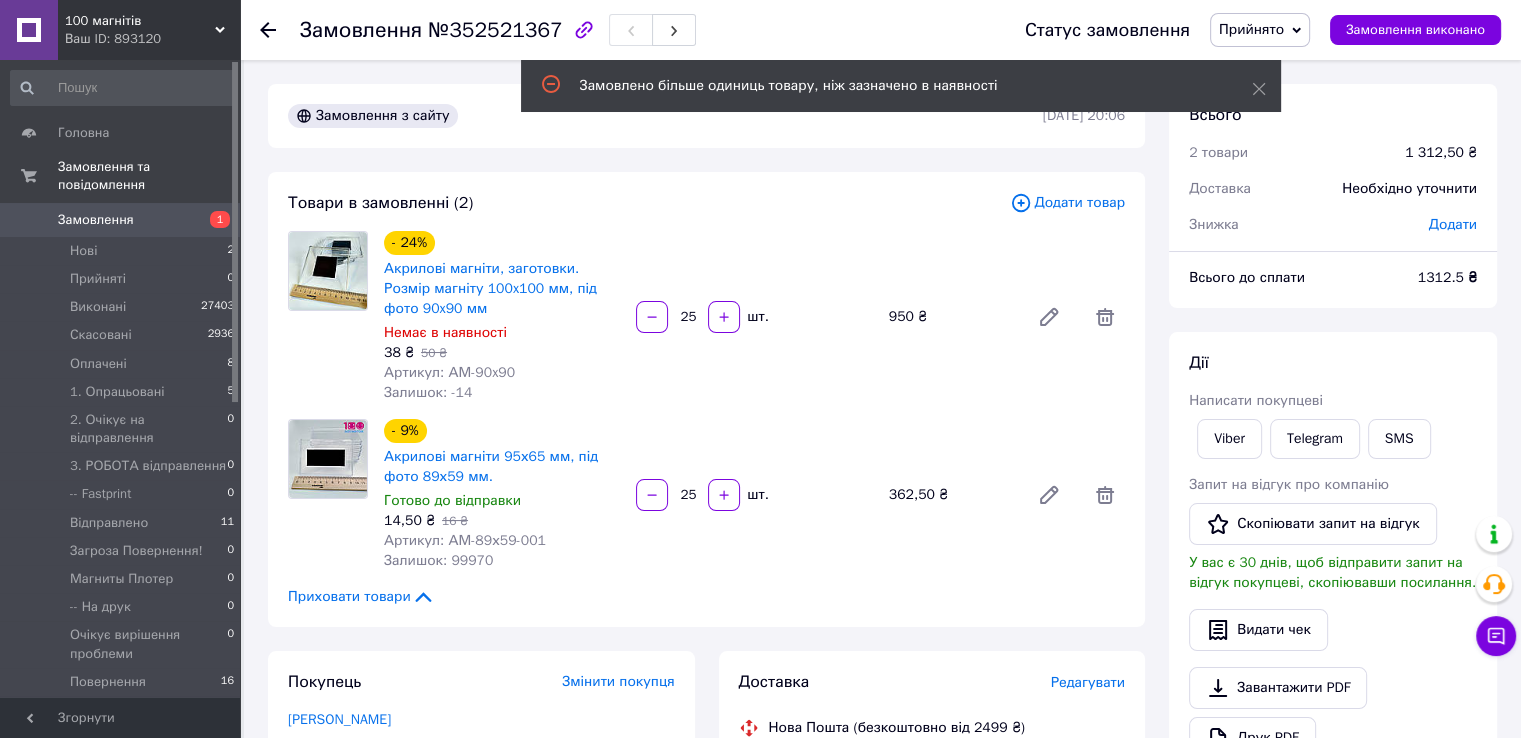 click 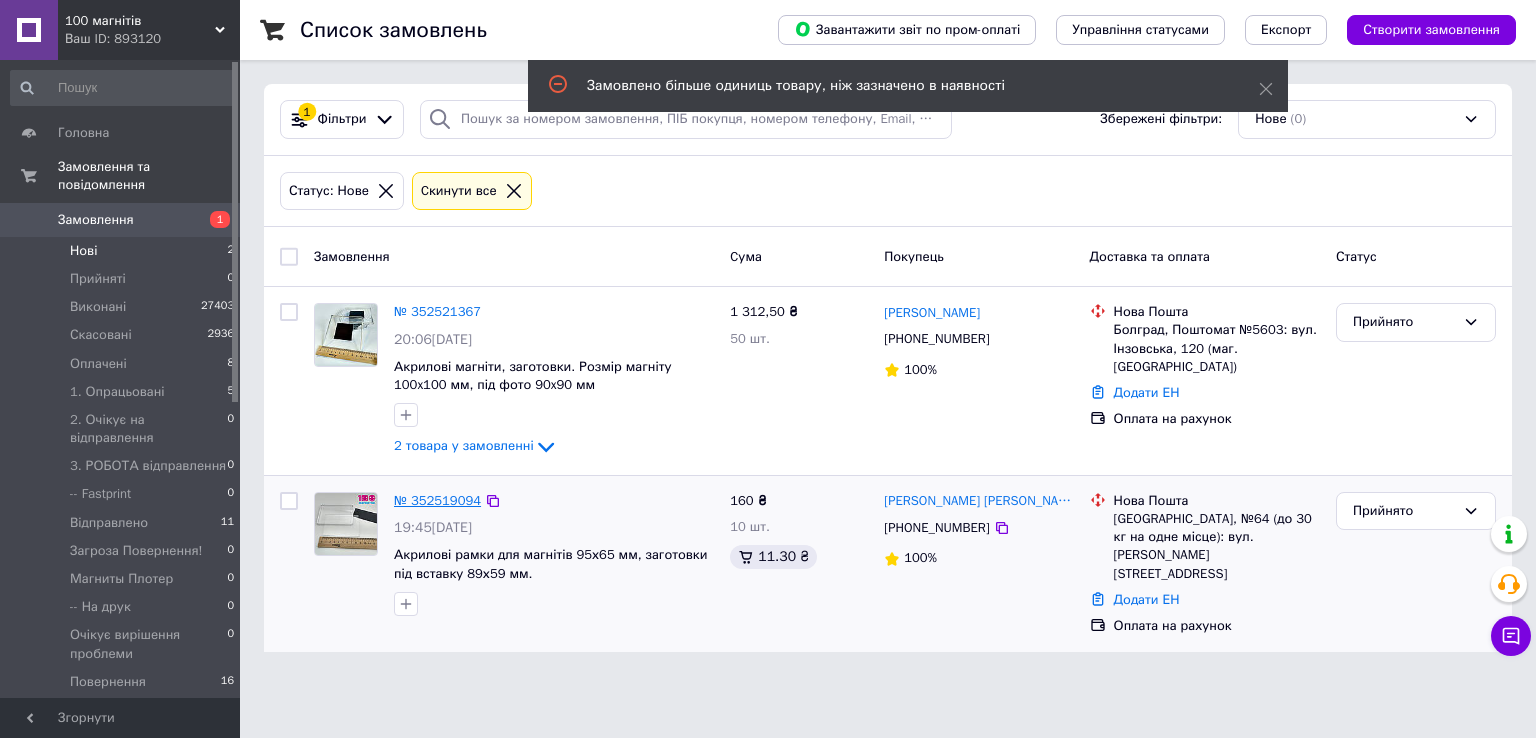 click on "№ 352519094" at bounding box center [437, 500] 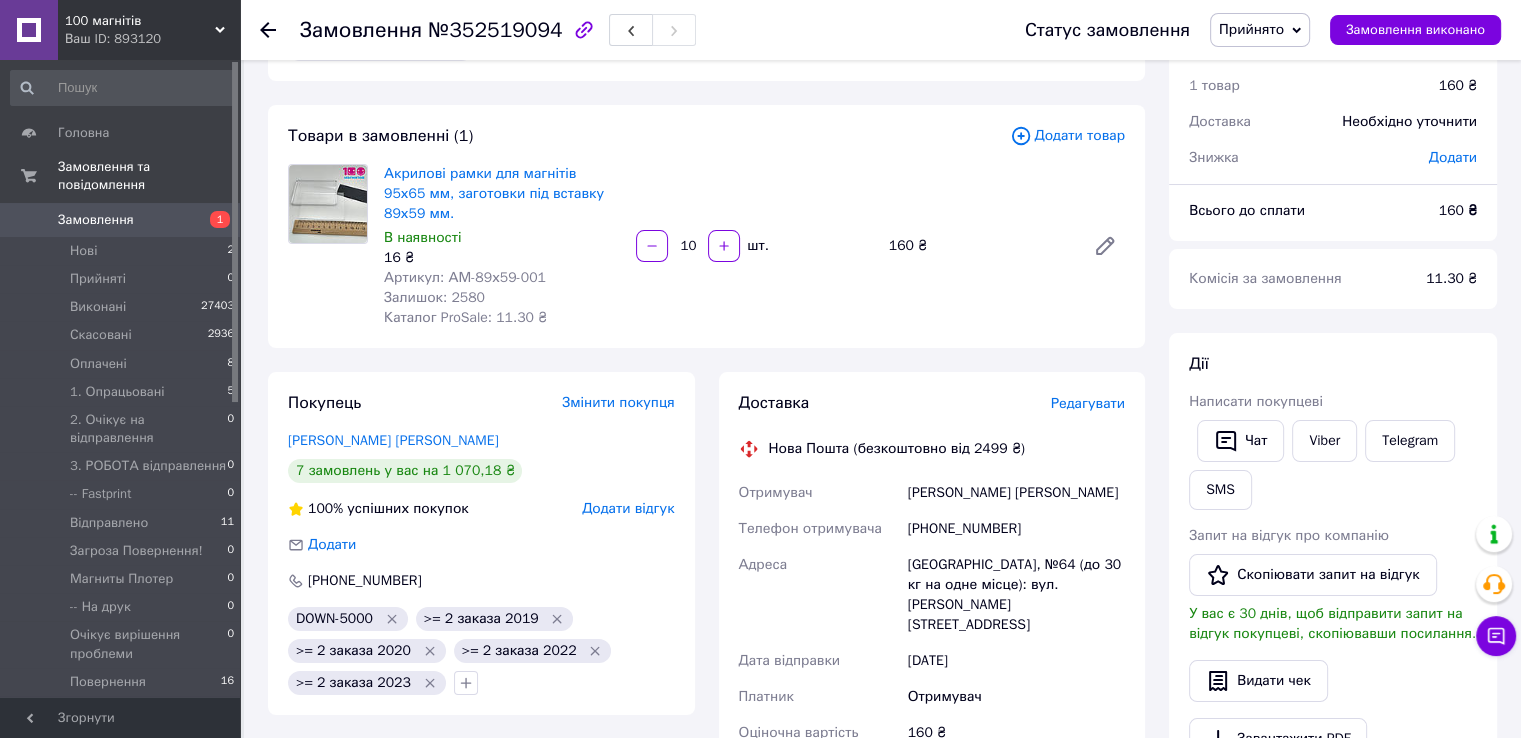 scroll, scrollTop: 100, scrollLeft: 0, axis: vertical 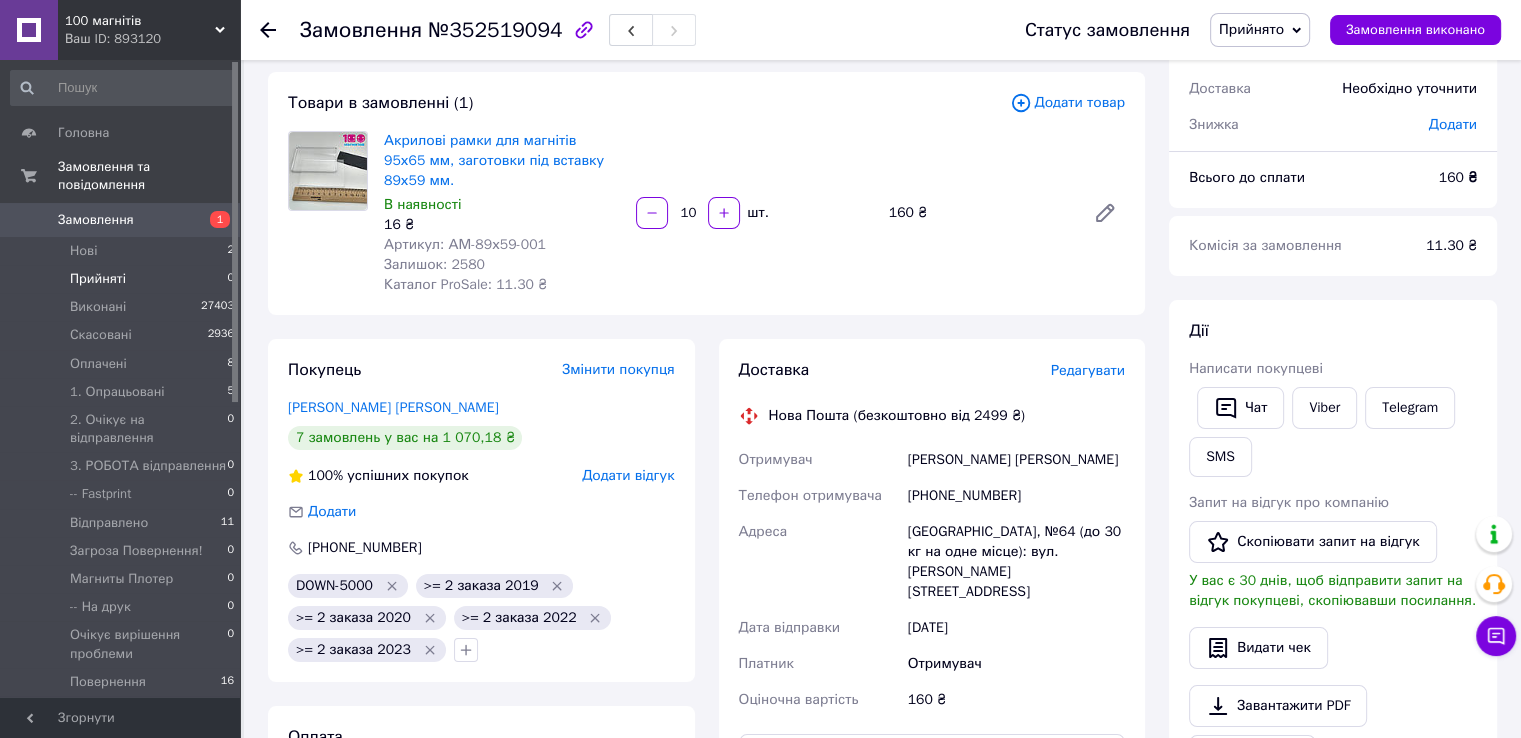click on "Прийняті 0" at bounding box center (123, 279) 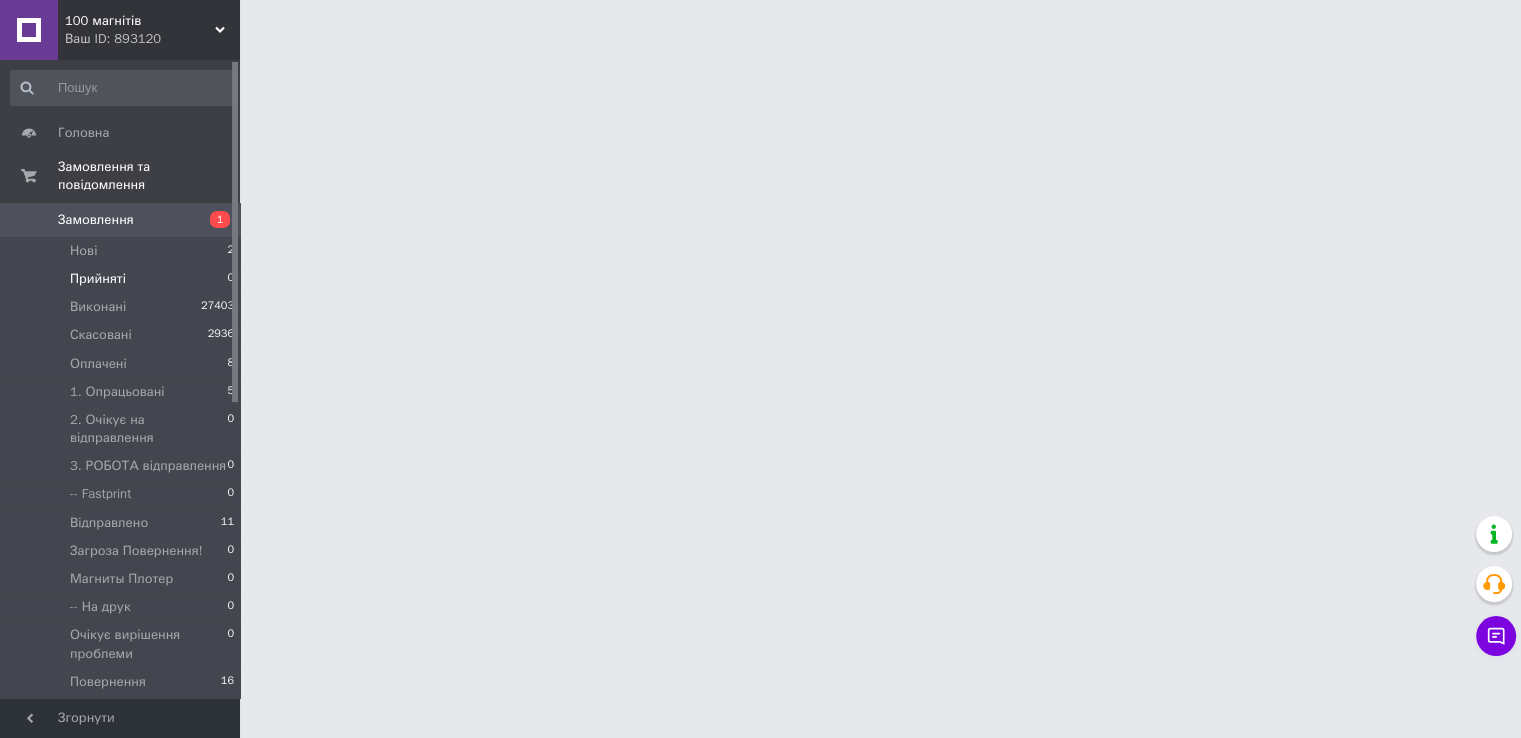 scroll, scrollTop: 0, scrollLeft: 0, axis: both 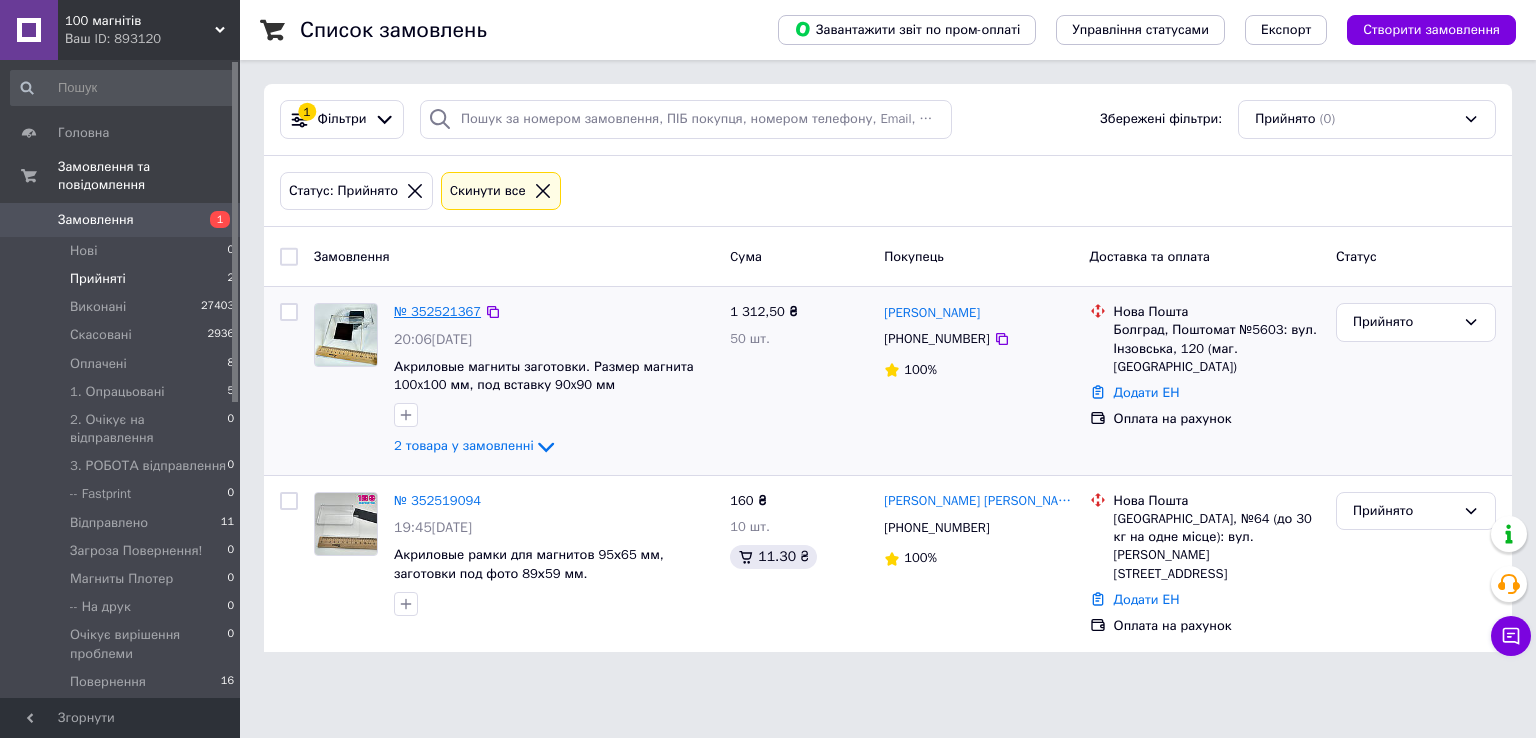 click on "№ 352521367" at bounding box center [437, 311] 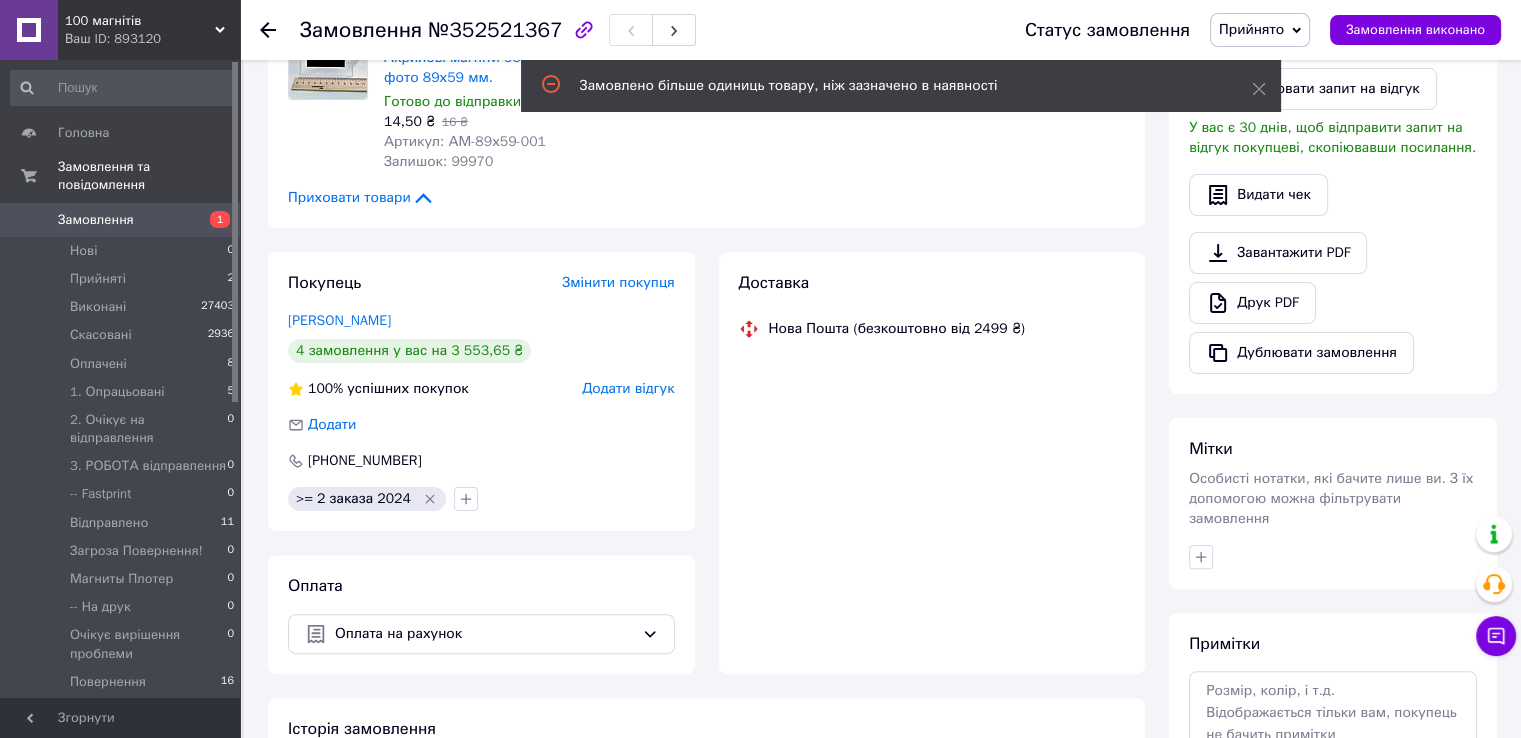 scroll, scrollTop: 400, scrollLeft: 0, axis: vertical 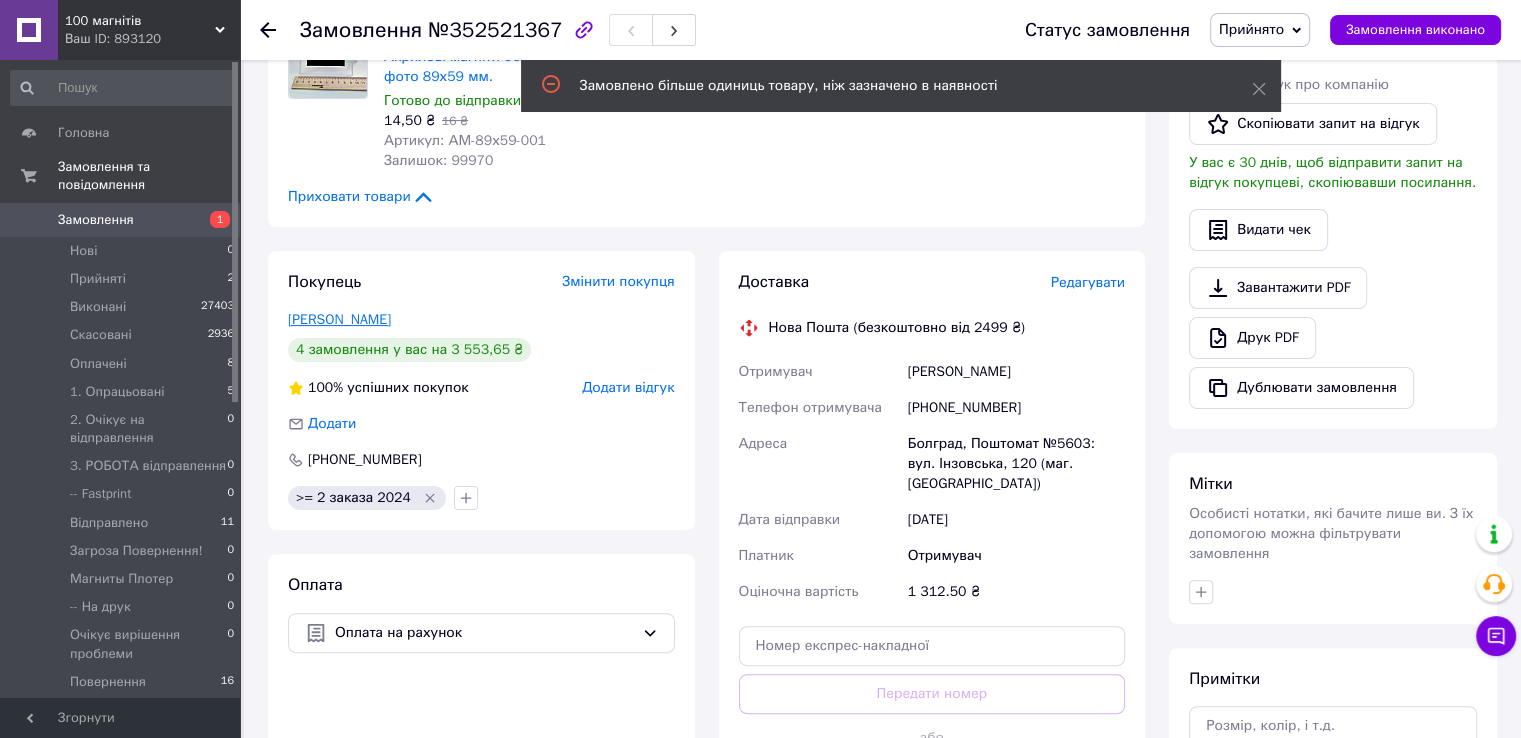 click on "[PERSON_NAME]" at bounding box center (339, 319) 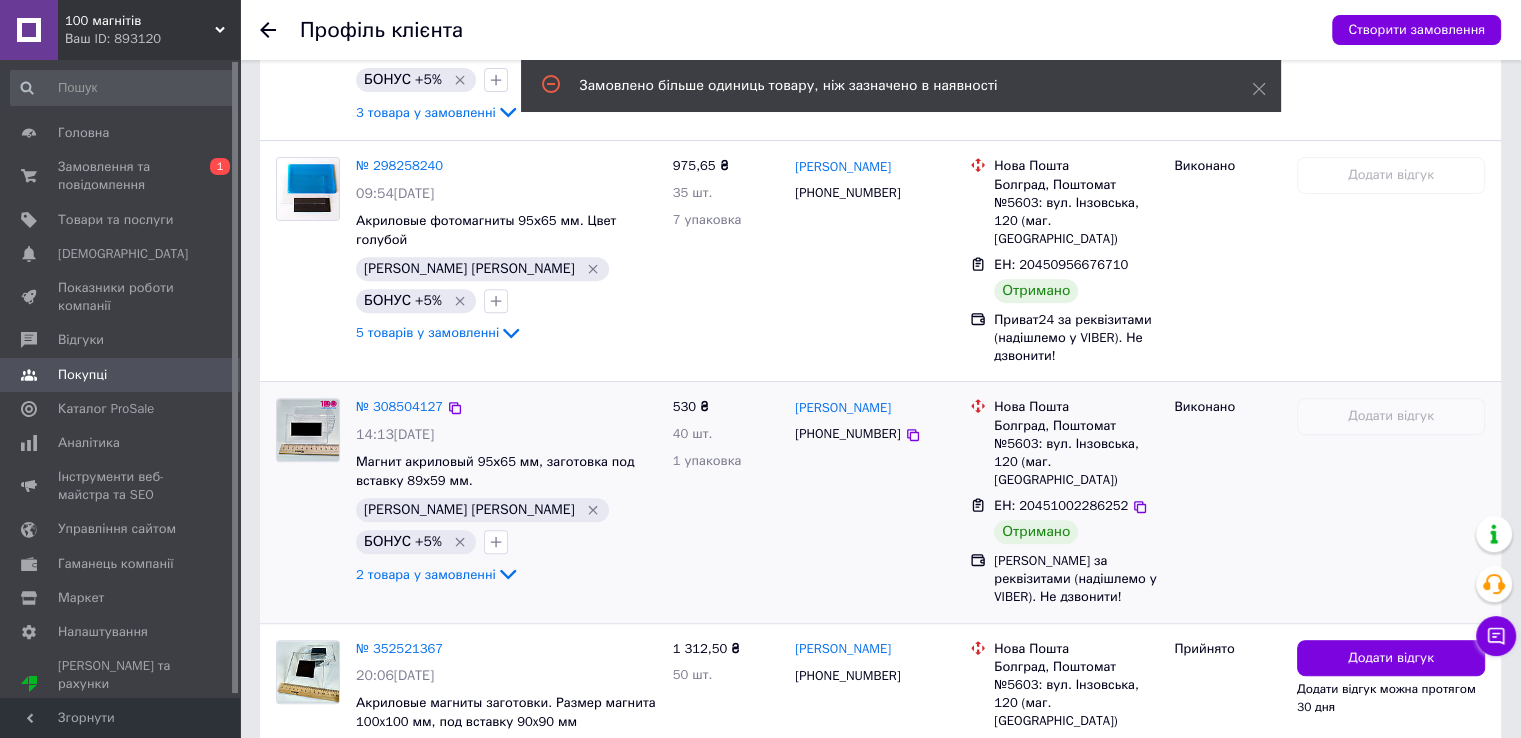 scroll, scrollTop: 812, scrollLeft: 0, axis: vertical 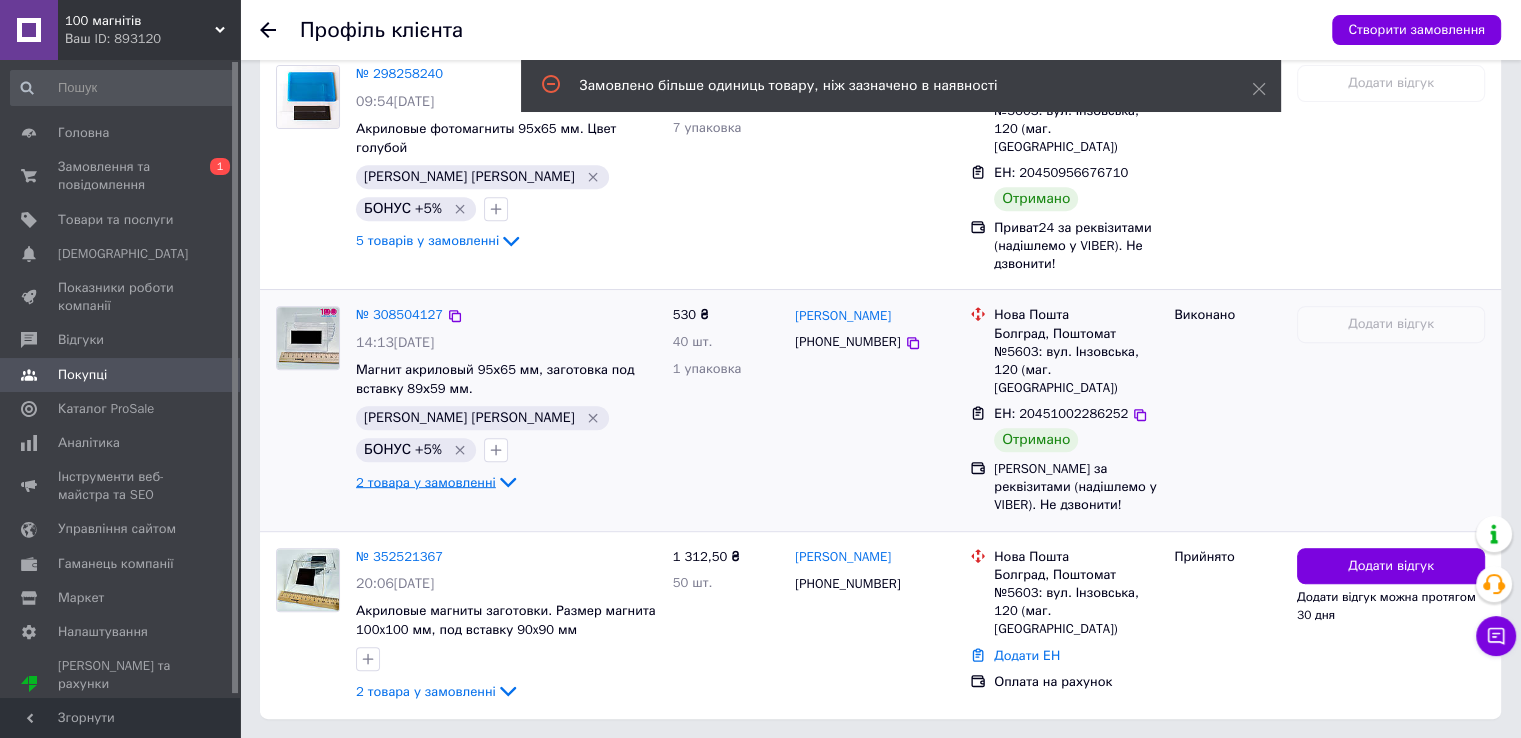 click on "2 товара у замовленні" at bounding box center (426, 481) 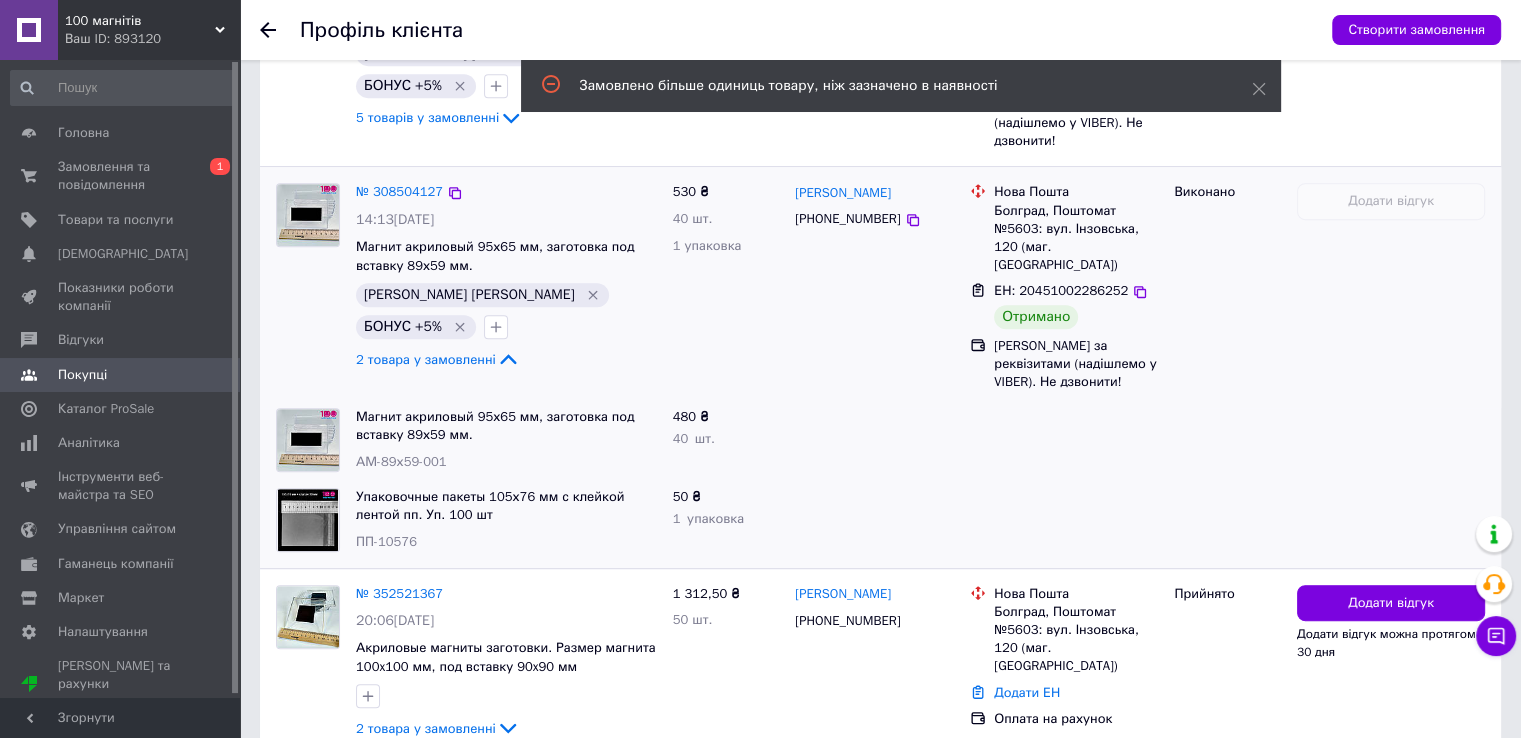 scroll, scrollTop: 972, scrollLeft: 0, axis: vertical 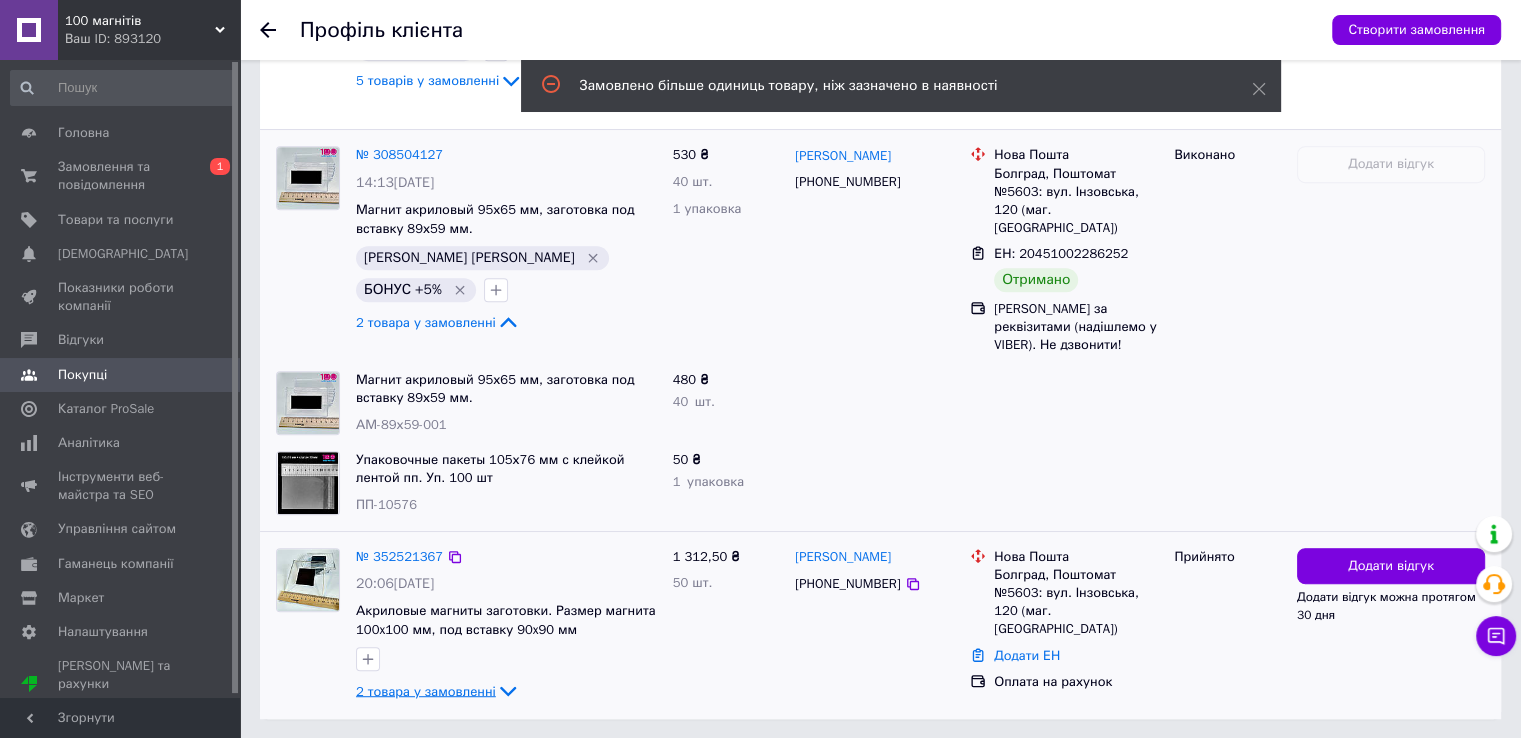 click on "2 товара у замовленні" at bounding box center (426, 690) 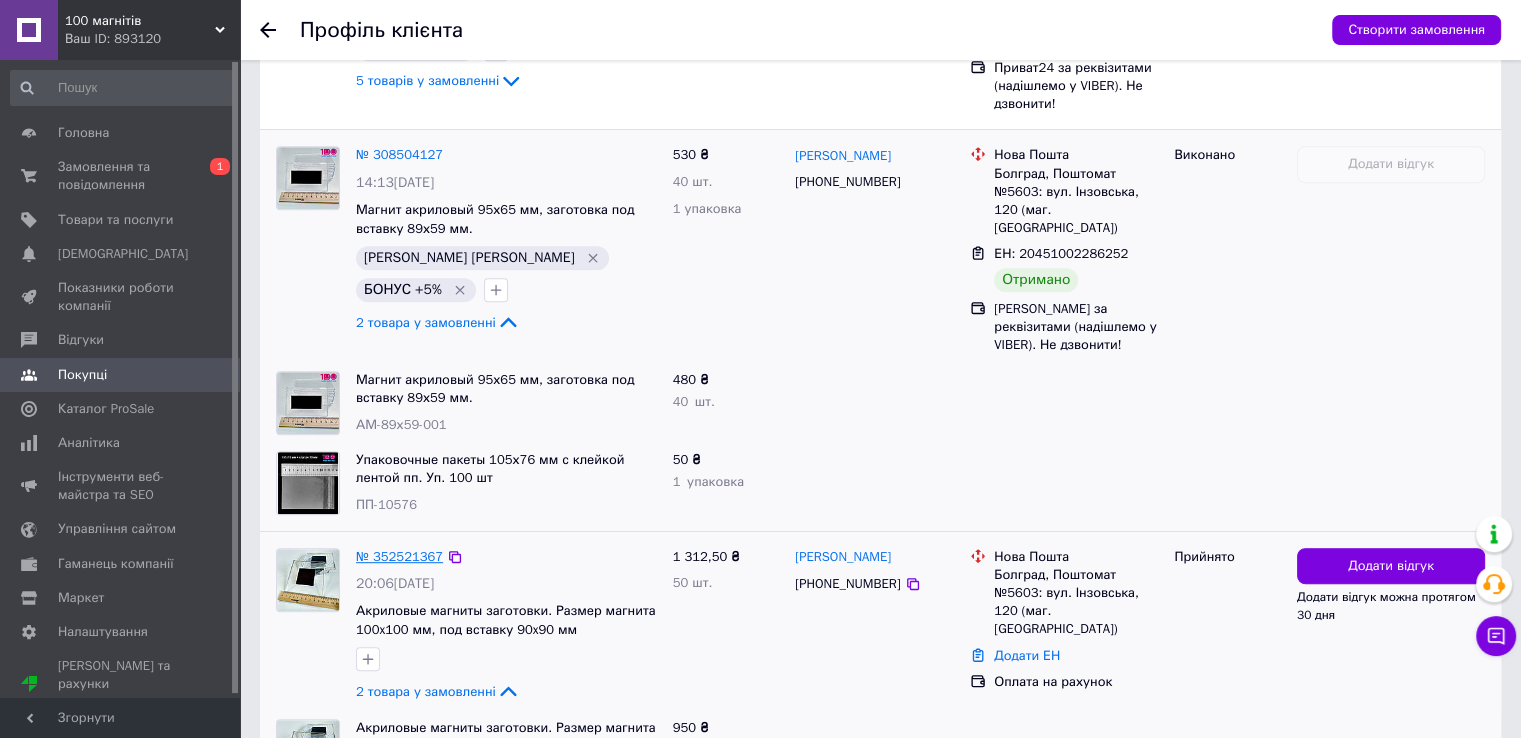 click on "№ 352521367" at bounding box center (399, 556) 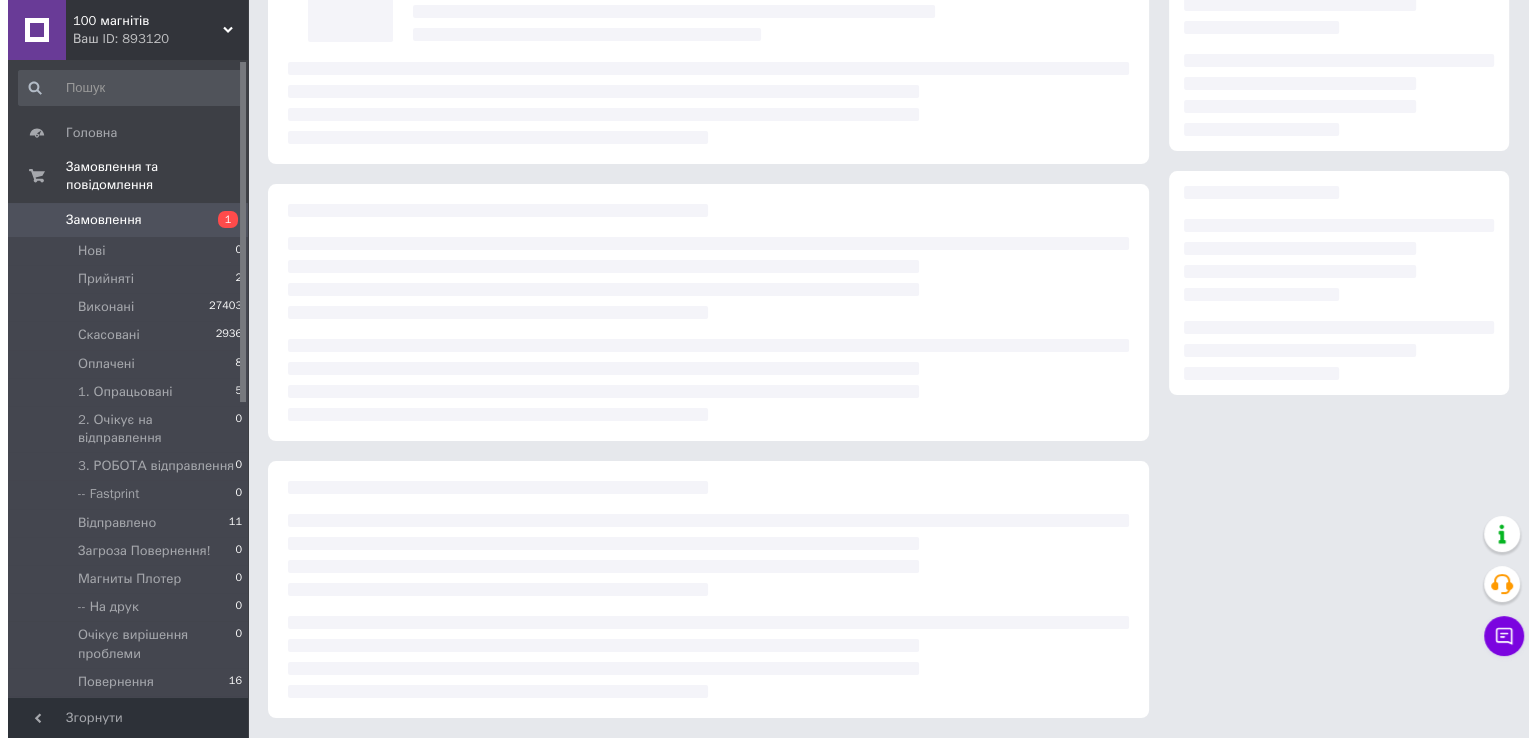 scroll, scrollTop: 0, scrollLeft: 0, axis: both 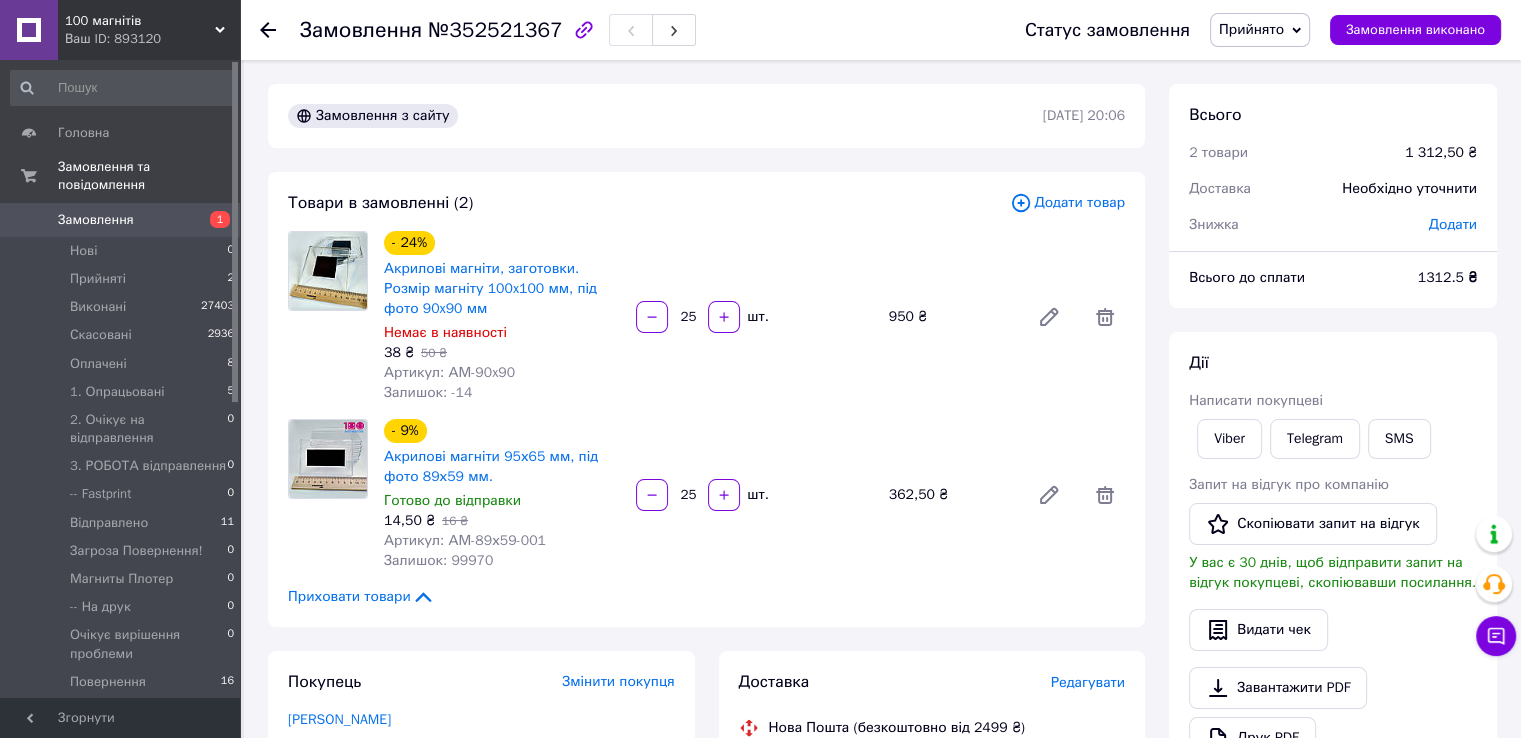 click on "Товари в замовленні (2) Додати товар - 24% Акрилові магніти, заготовки. Розмір магніту 100x100 мм, під фото 90x90 мм Немає в наявності 38 ₴   50 ₴ Артикул: АМ-90x90 Залишок: -14 25   шт. 950 ₴ - 9% Акрилові магніти 95х65 мм, під фото 89х59 мм. Готово до відправки 14,50 ₴   16 ₴ Артикул: АМ-89х59-001 Залишок: 99970 25   шт. 362,50 ₴ Приховати товари" at bounding box center [706, 399] 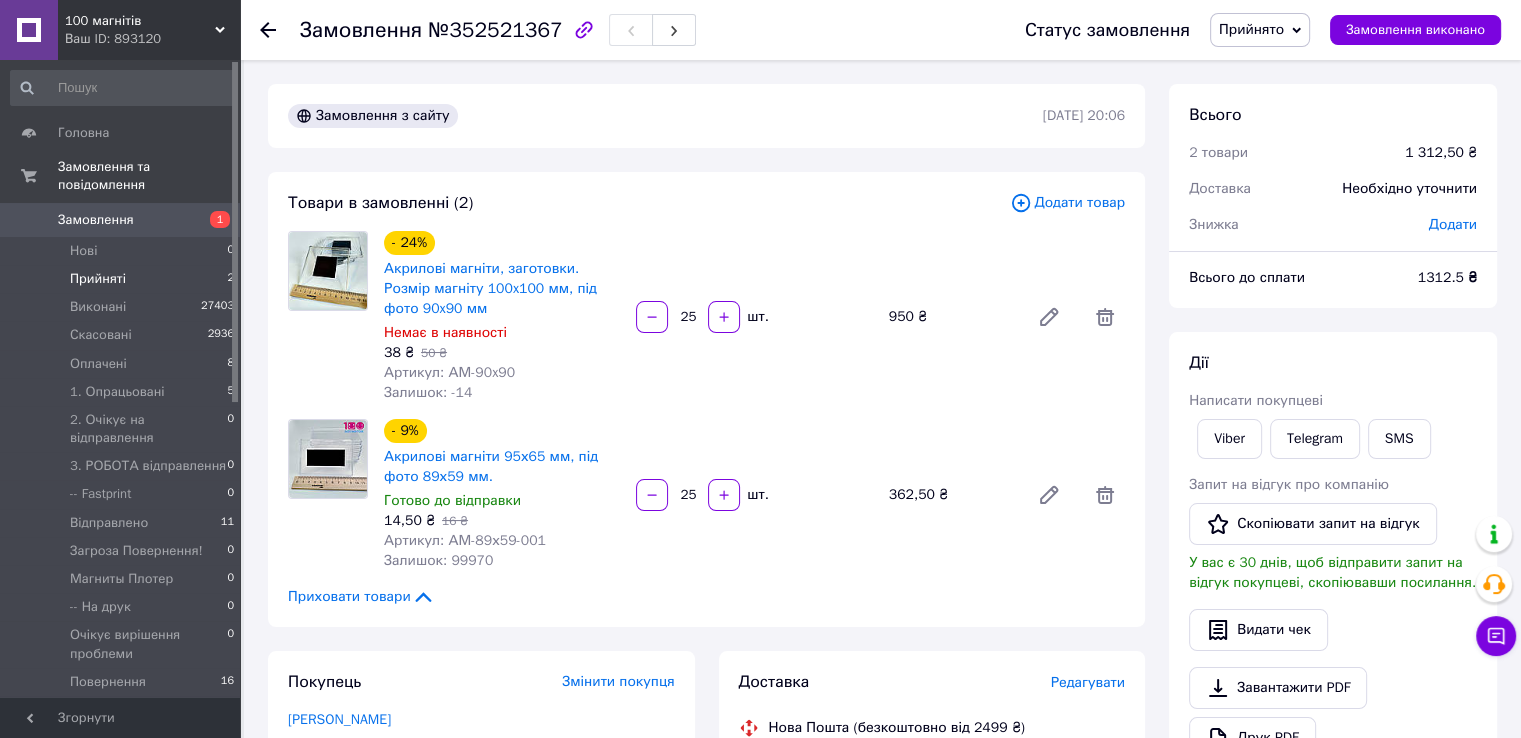 click on "Прийняті 2" at bounding box center [123, 279] 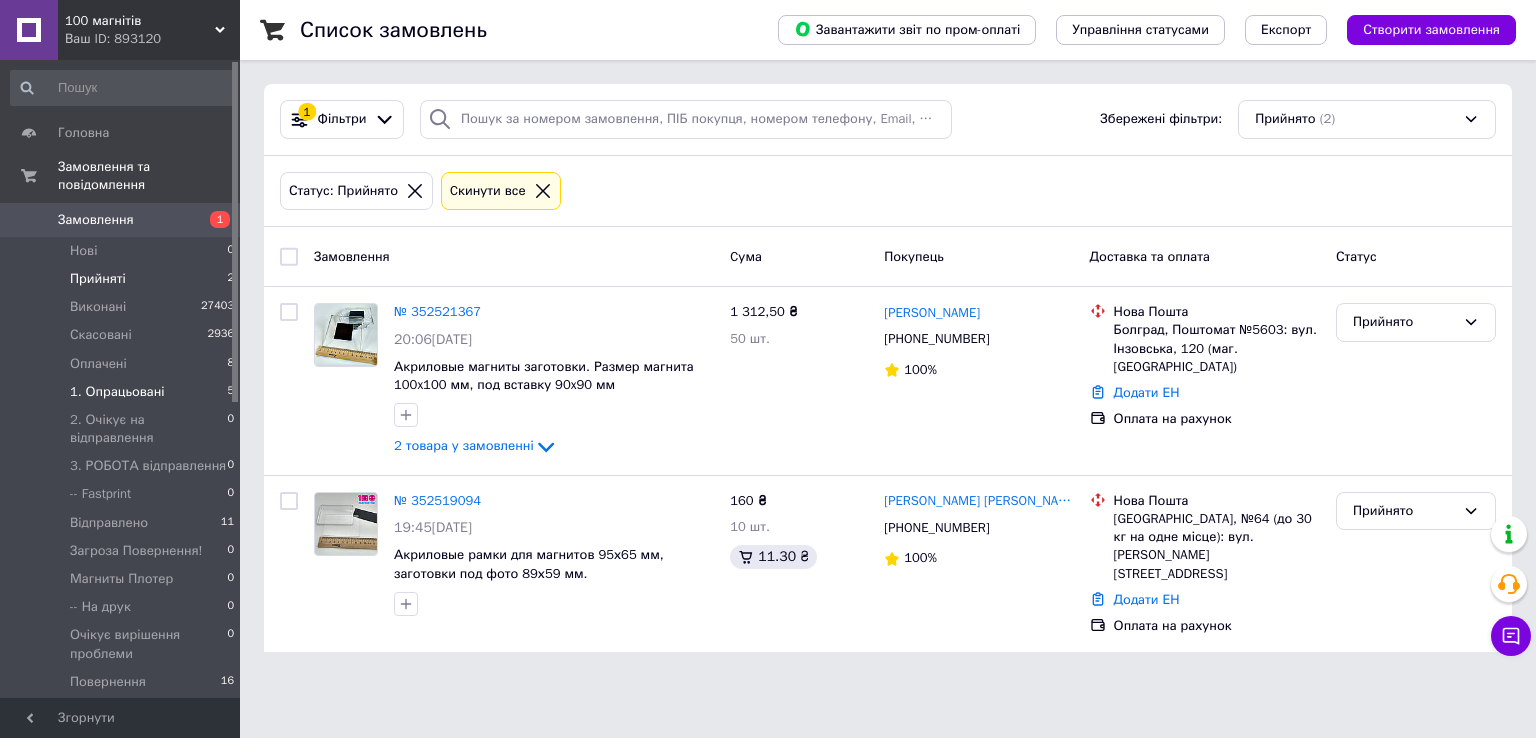 click on "1. Опрацьовані 5" at bounding box center [123, 392] 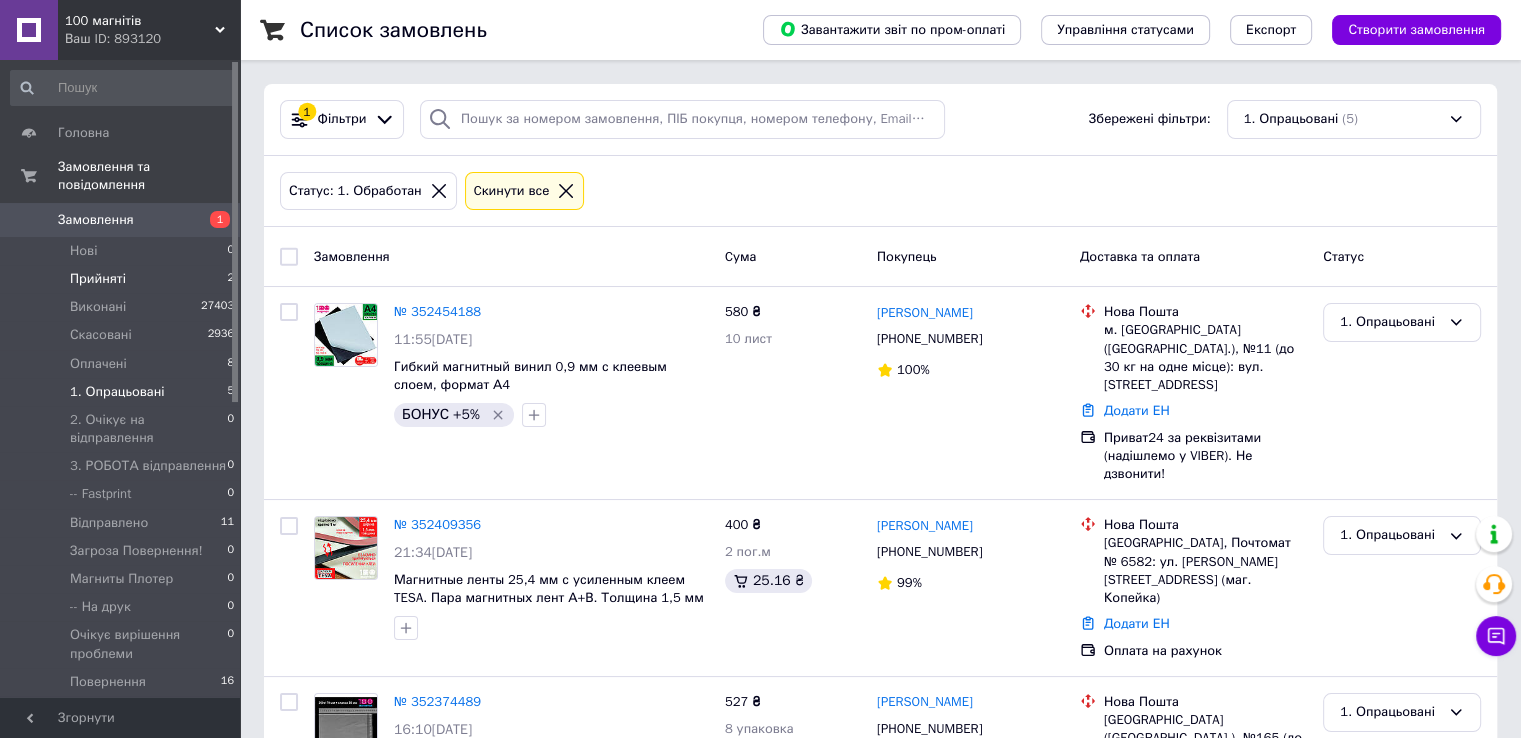 click on "Прийняті 2" at bounding box center [123, 279] 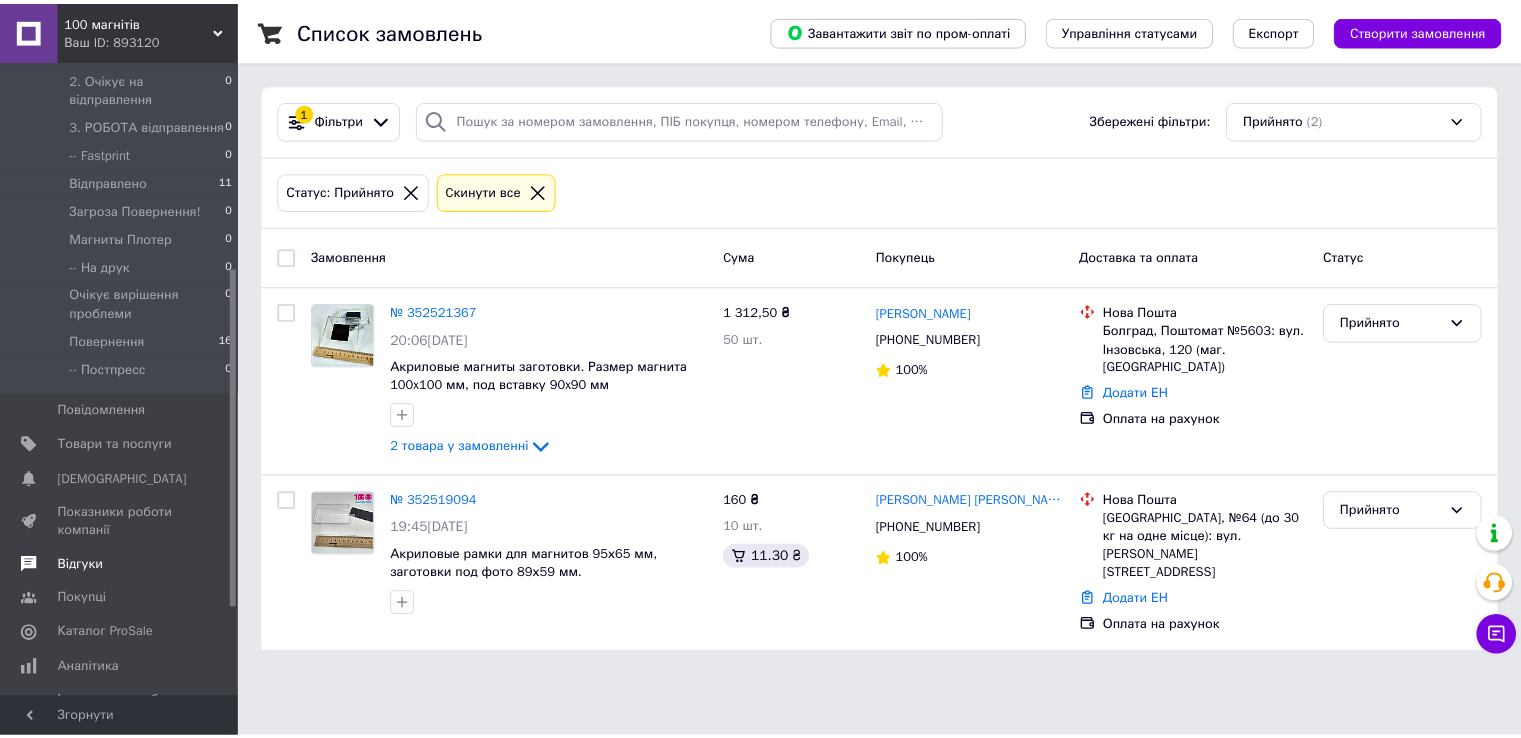 scroll, scrollTop: 400, scrollLeft: 0, axis: vertical 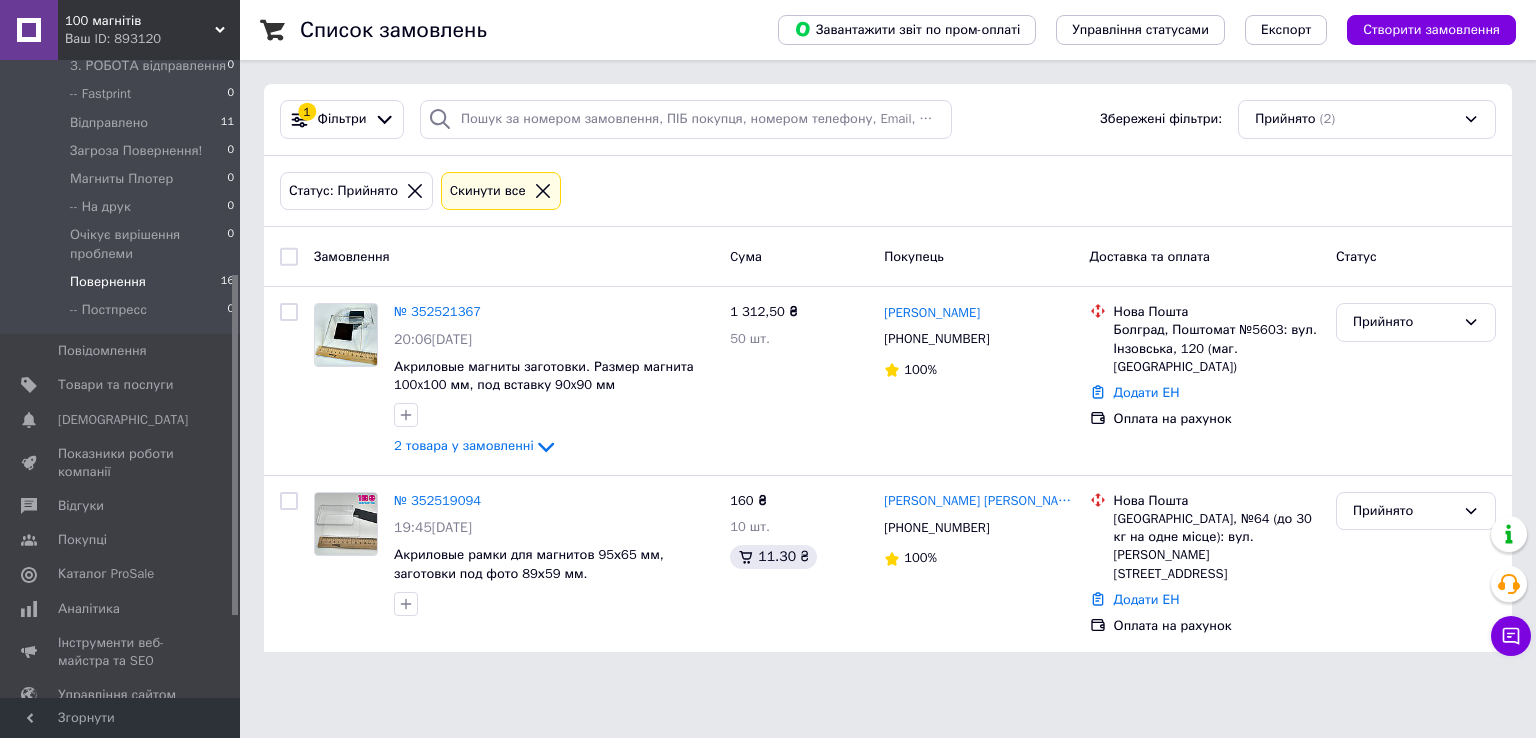 click on "Повернення 16" at bounding box center [123, 282] 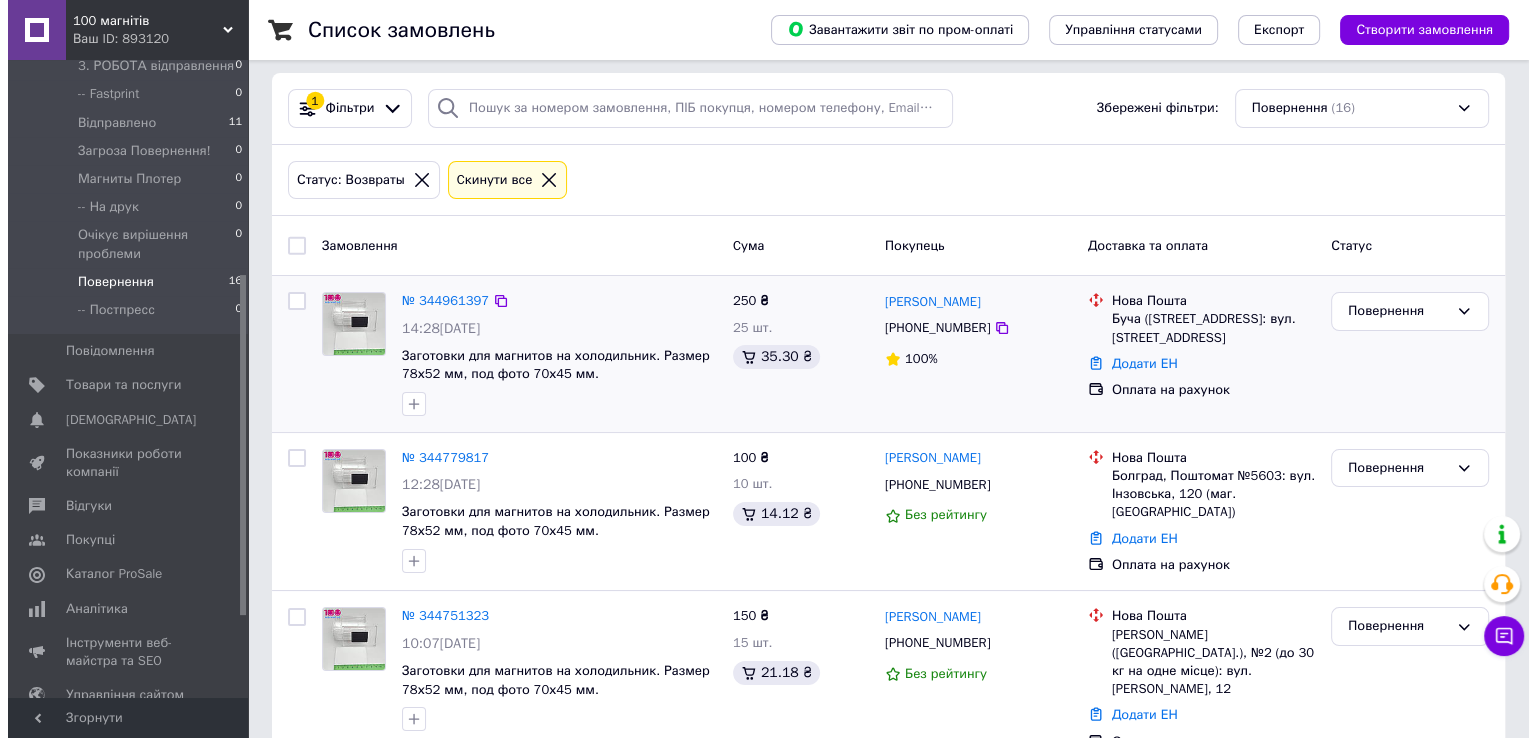 scroll, scrollTop: 0, scrollLeft: 0, axis: both 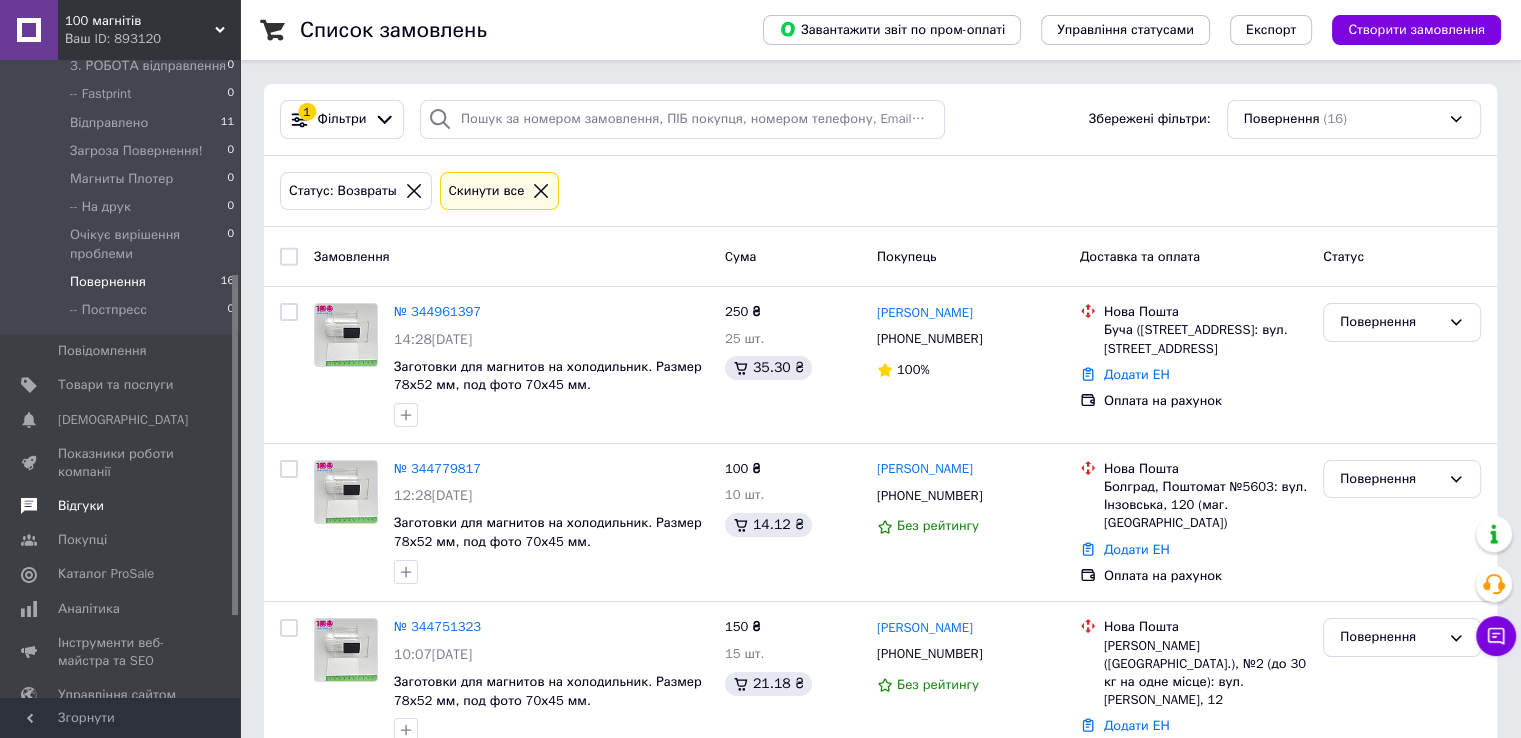 click on "Відгуки" at bounding box center (121, 506) 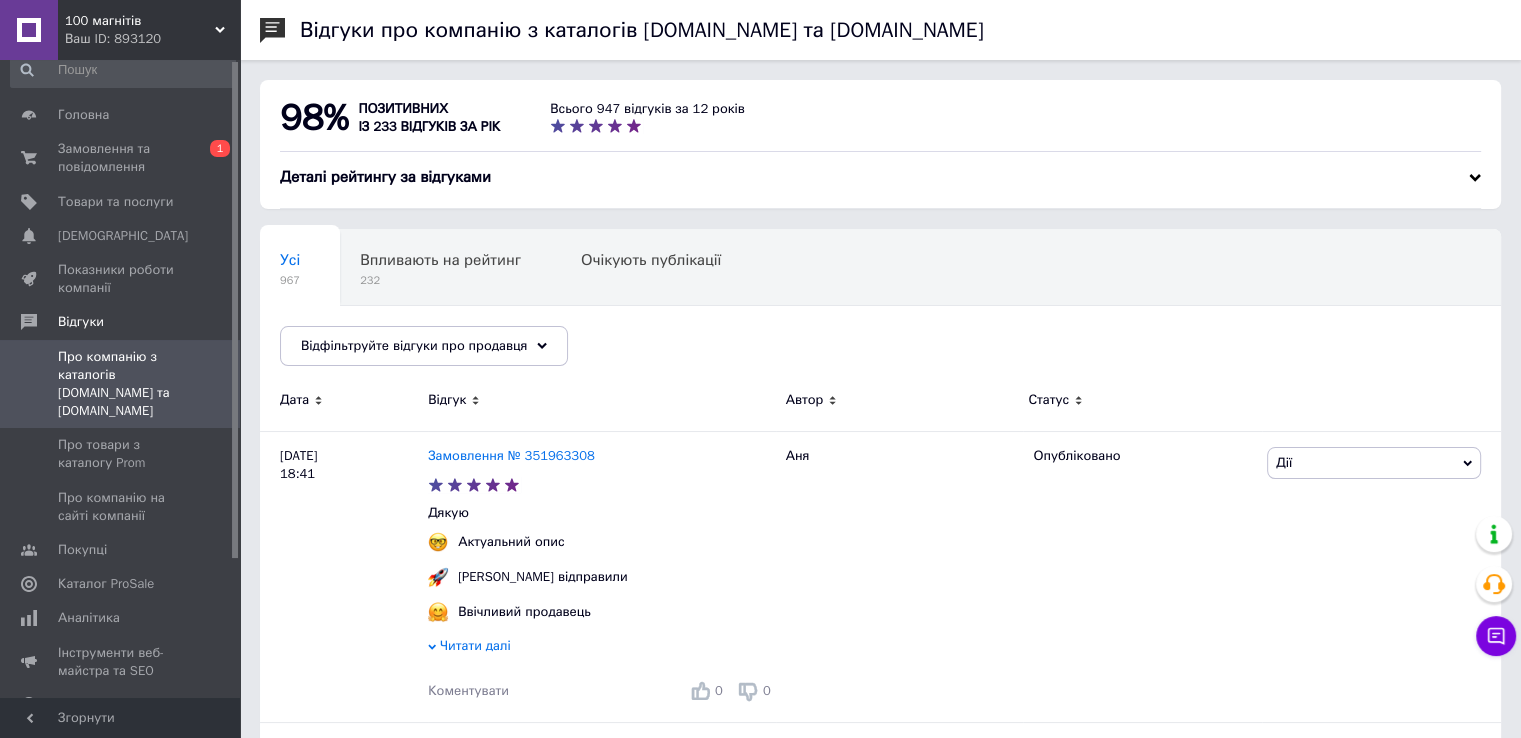 scroll, scrollTop: 0, scrollLeft: 0, axis: both 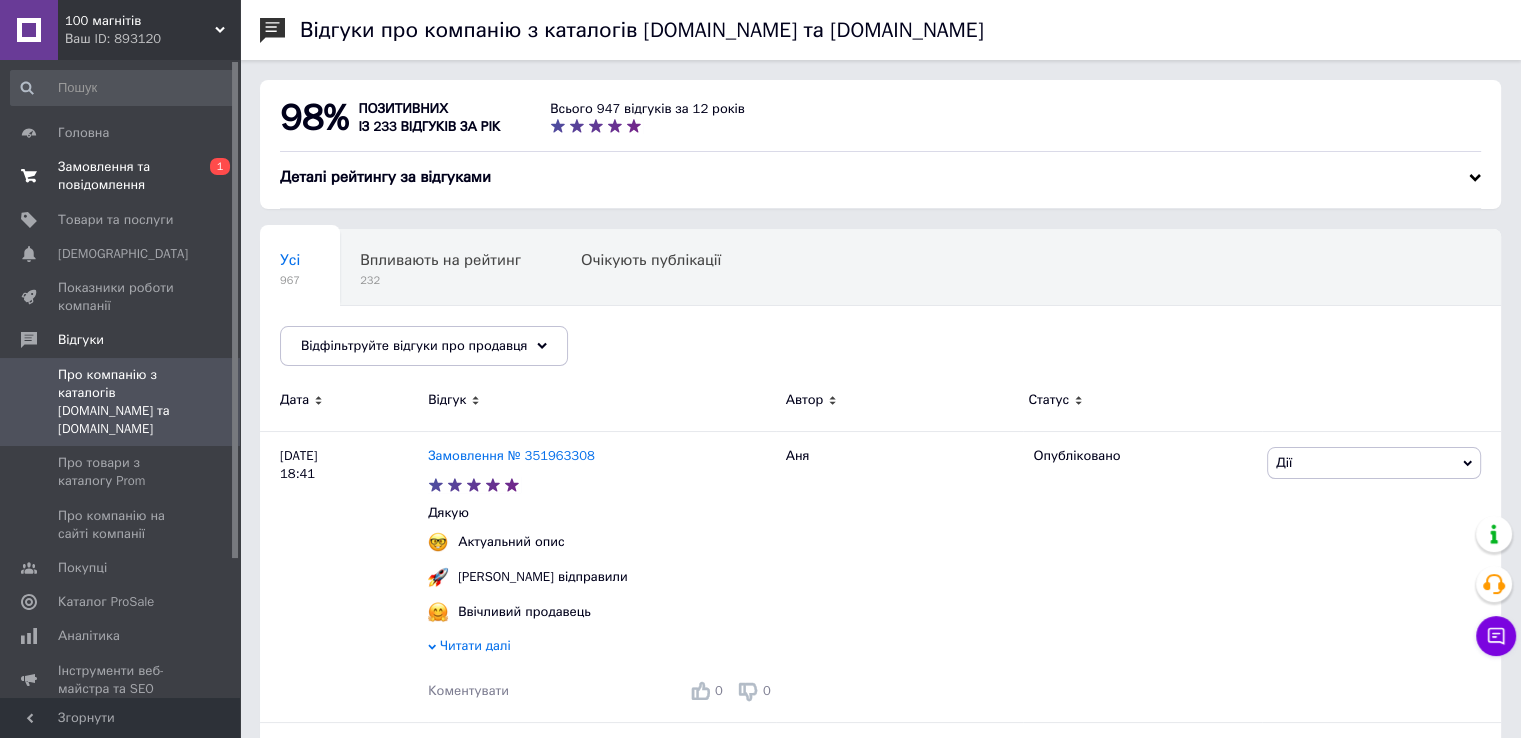 click on "Замовлення та повідомлення" at bounding box center [121, 176] 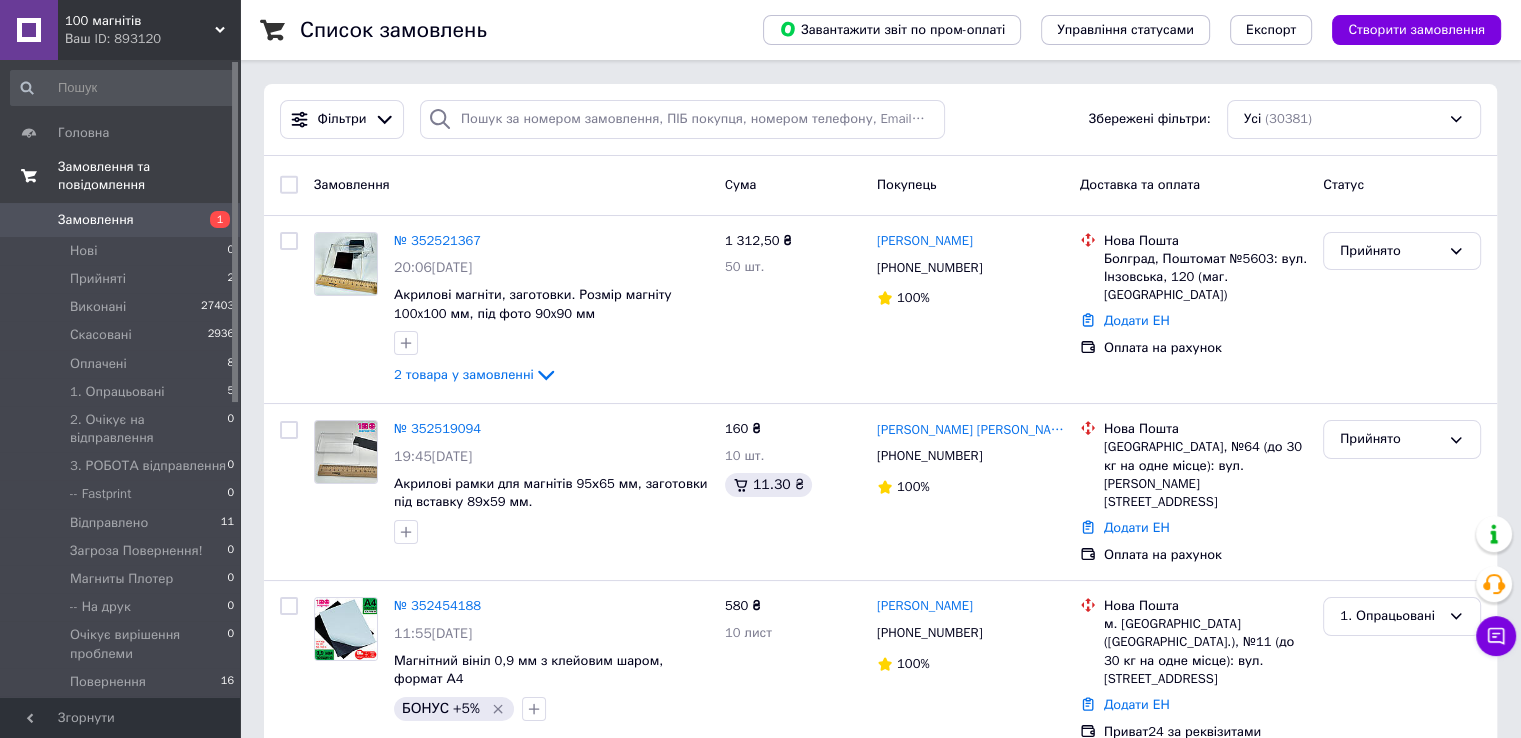 click on "Замовлення та повідомлення" at bounding box center (149, 176) 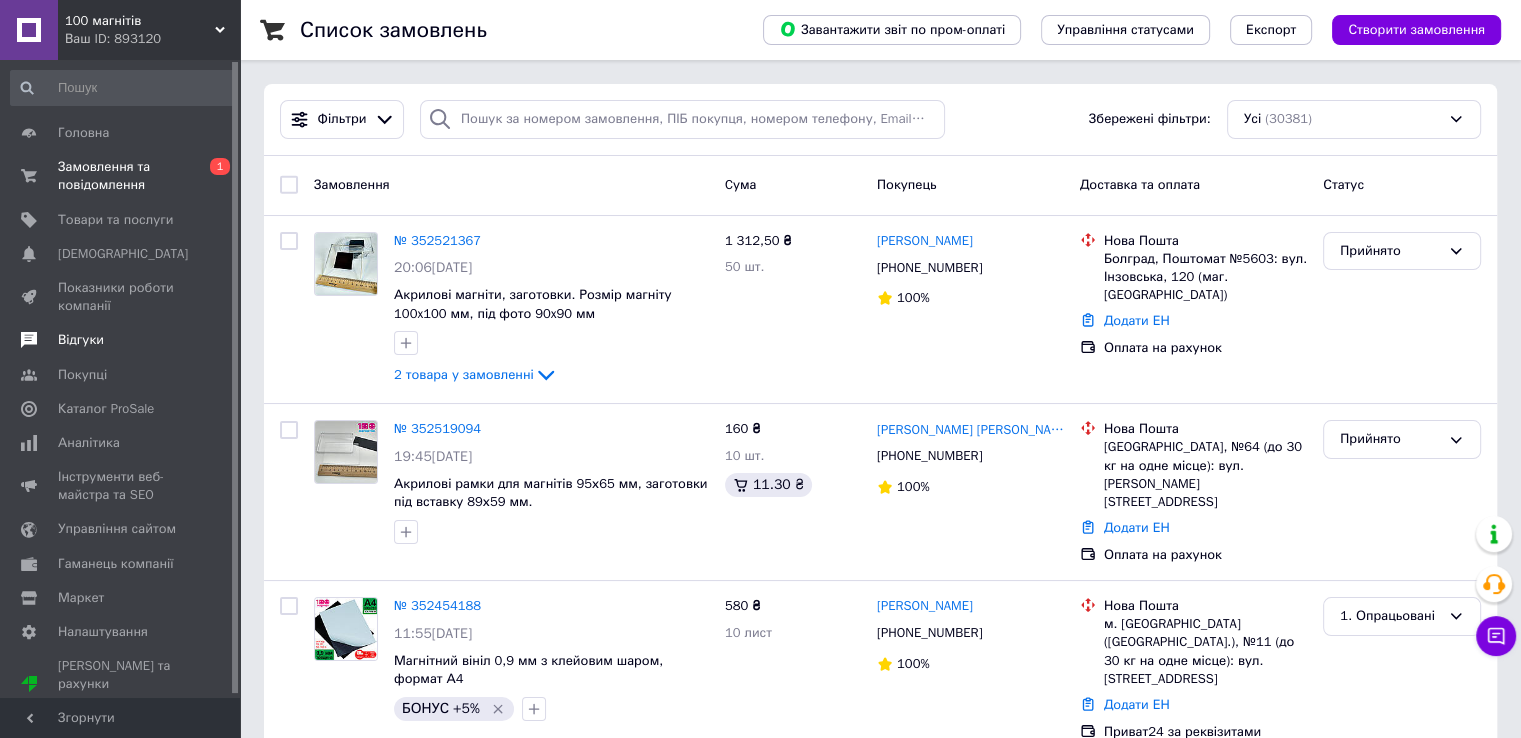 click on "Відгуки" at bounding box center [123, 340] 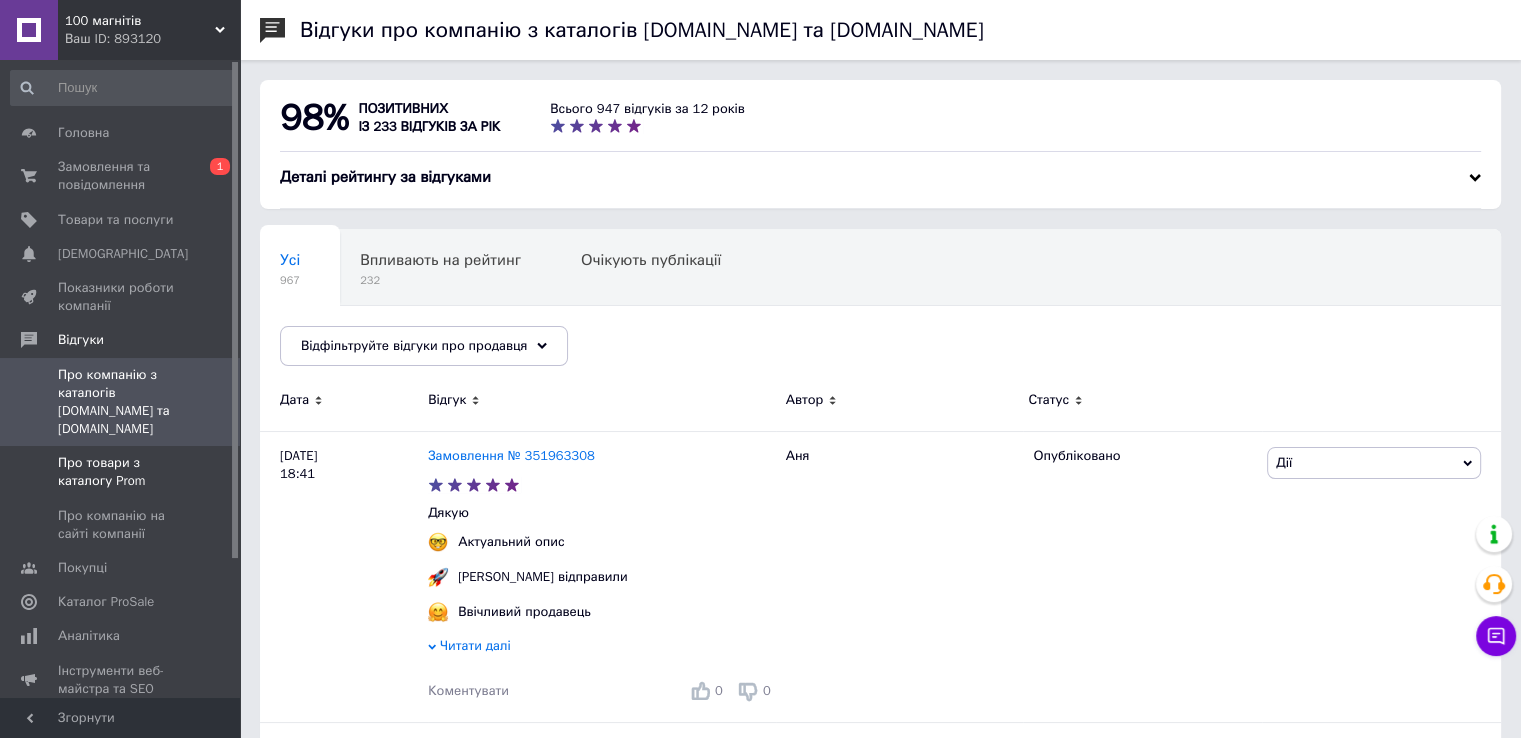 click on "Про товари з каталогу Prom" at bounding box center [121, 472] 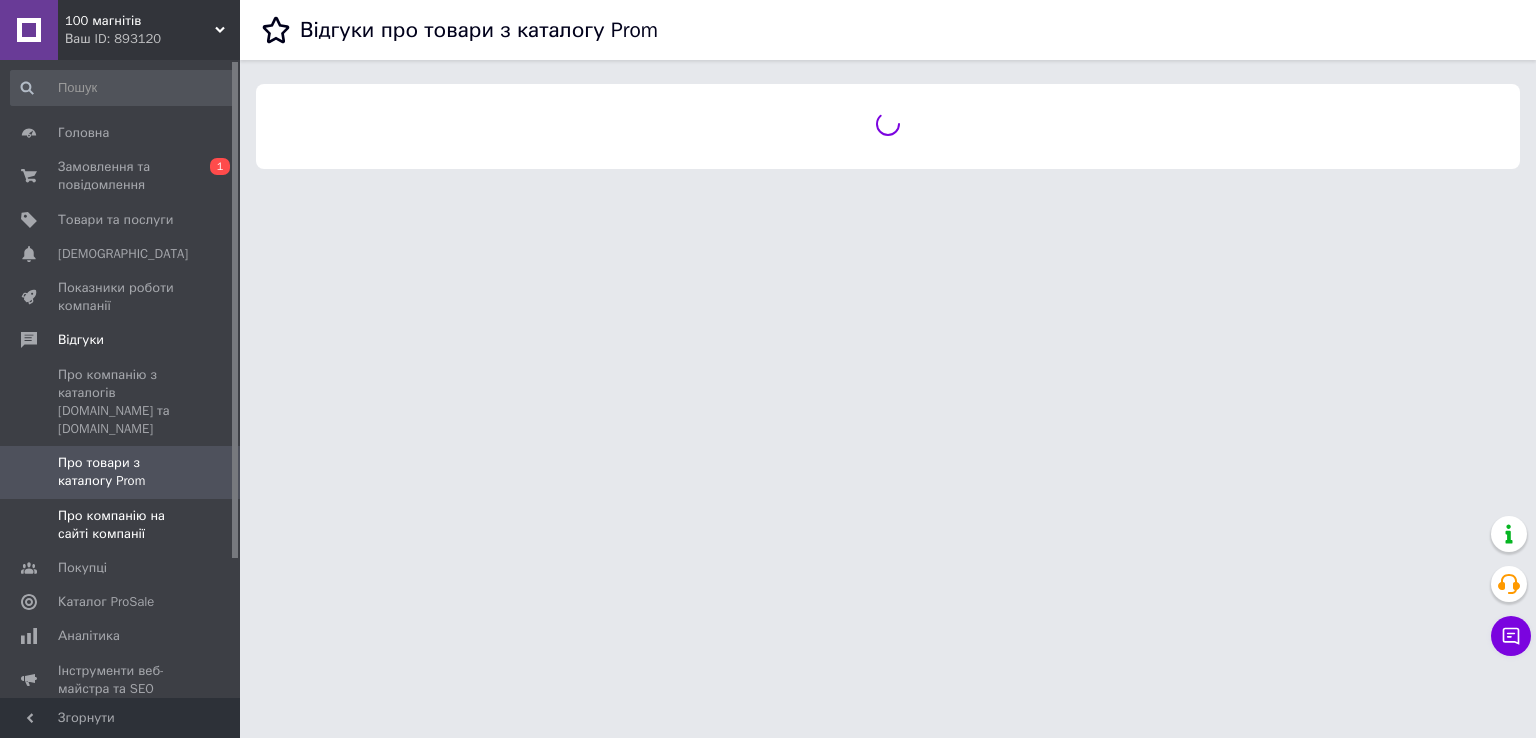 click on "Про компанію на сайті компанії" at bounding box center (121, 525) 